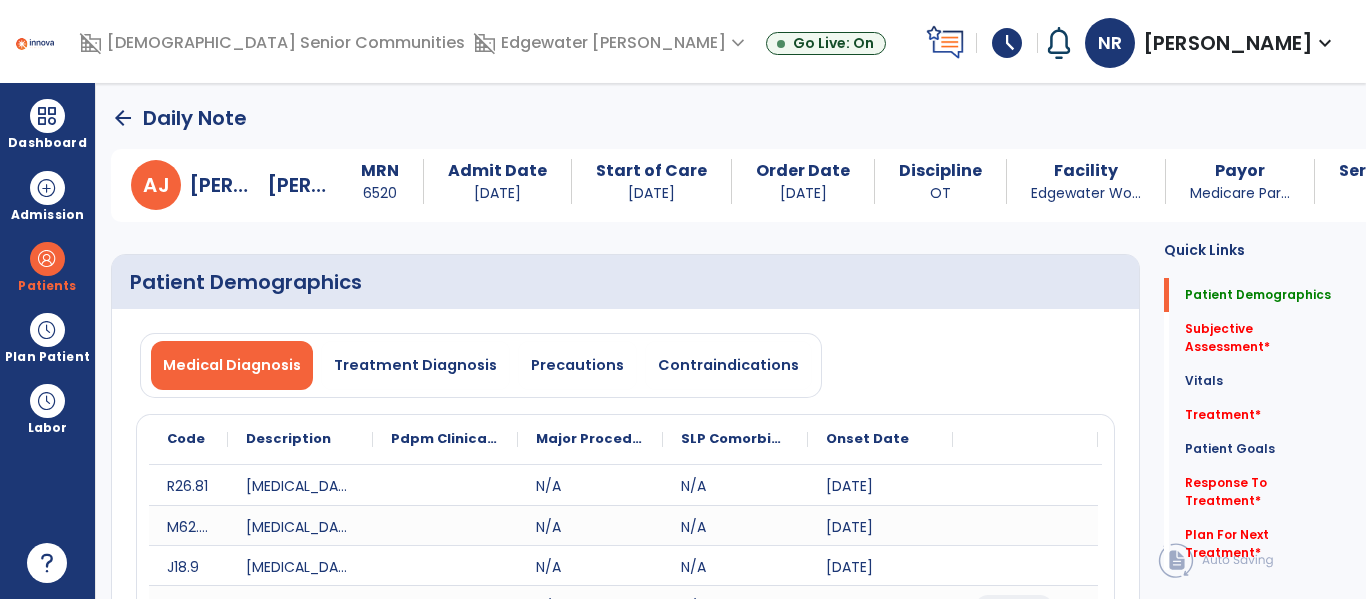 select on "*" 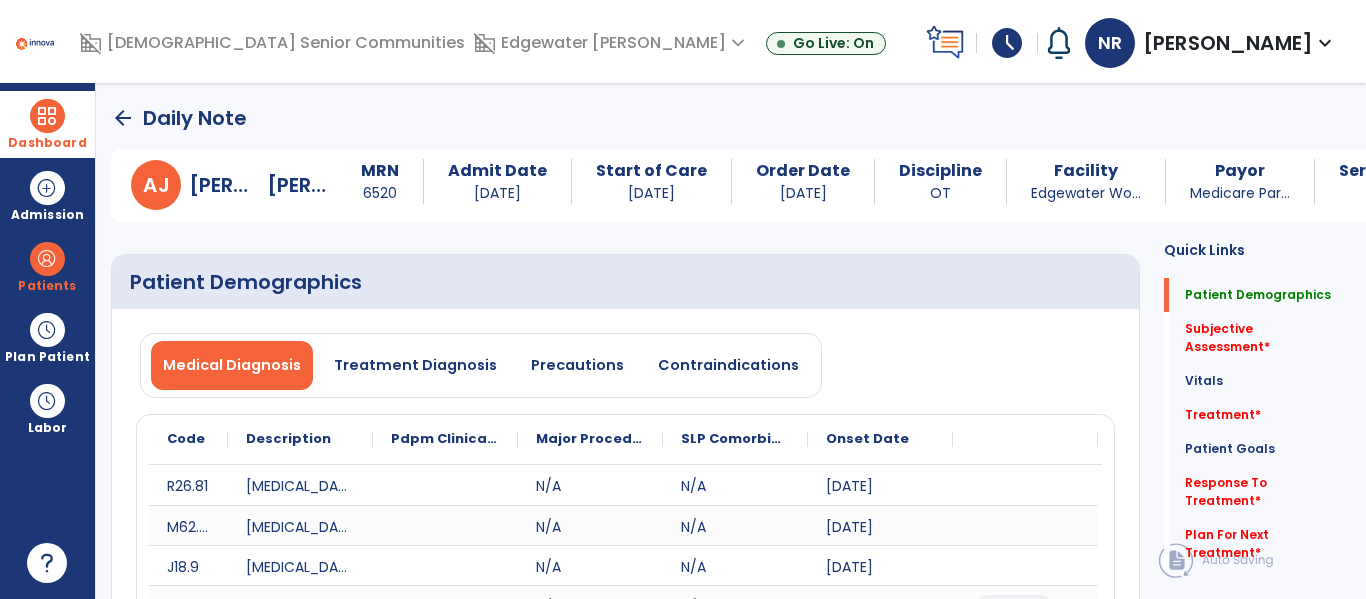 click at bounding box center [47, 116] 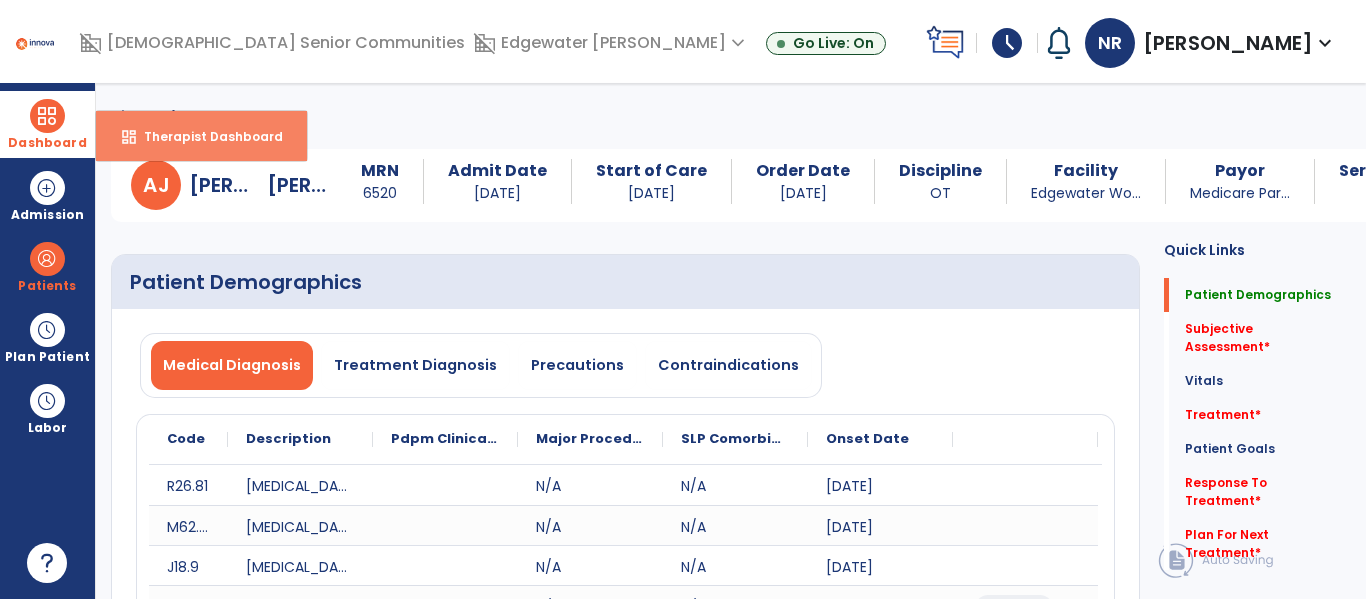 click on "dashboard" at bounding box center [129, 137] 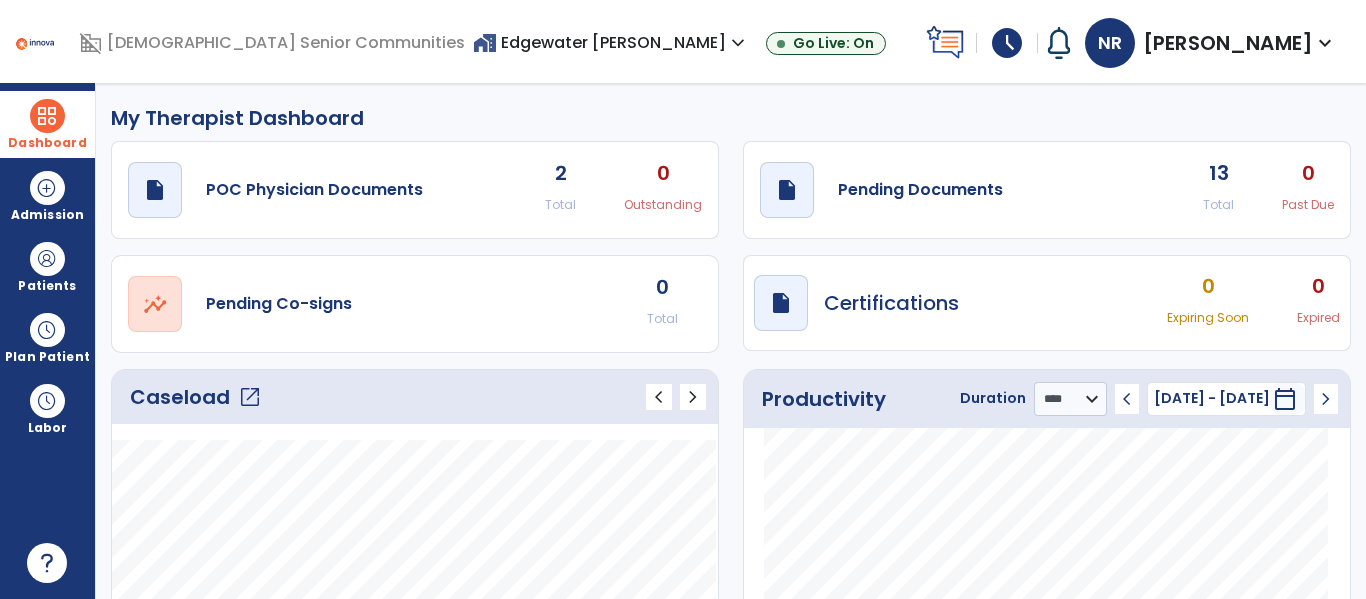 click on "open_in_new" 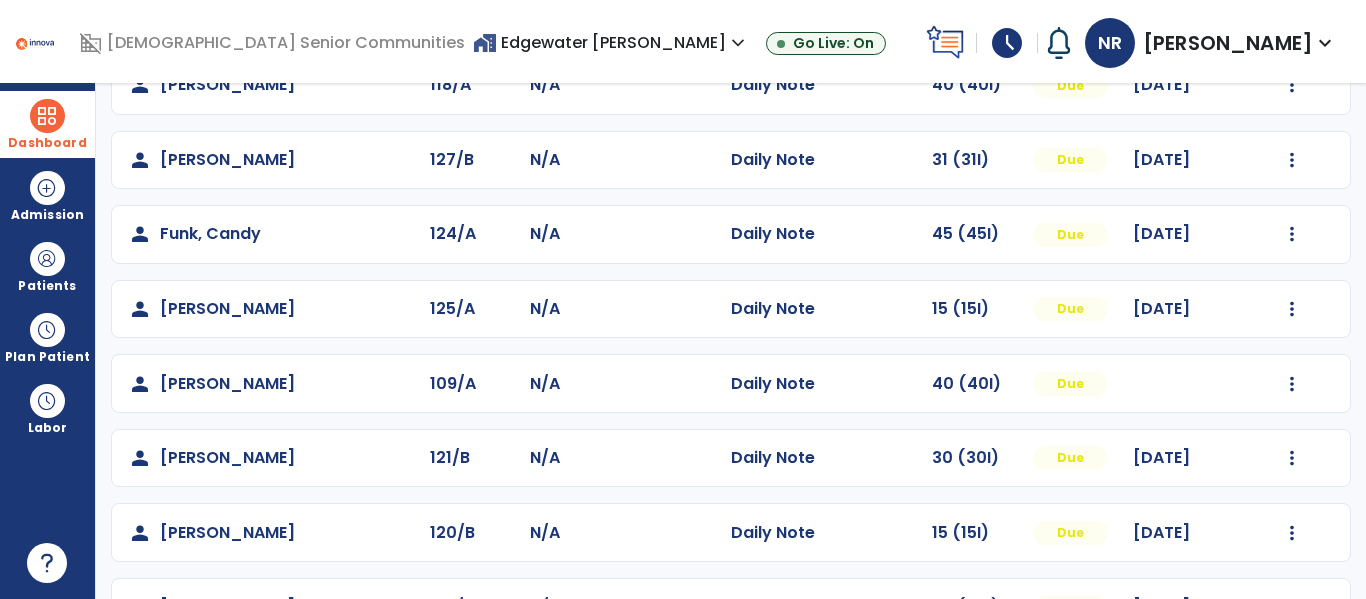 scroll, scrollTop: 504, scrollLeft: 0, axis: vertical 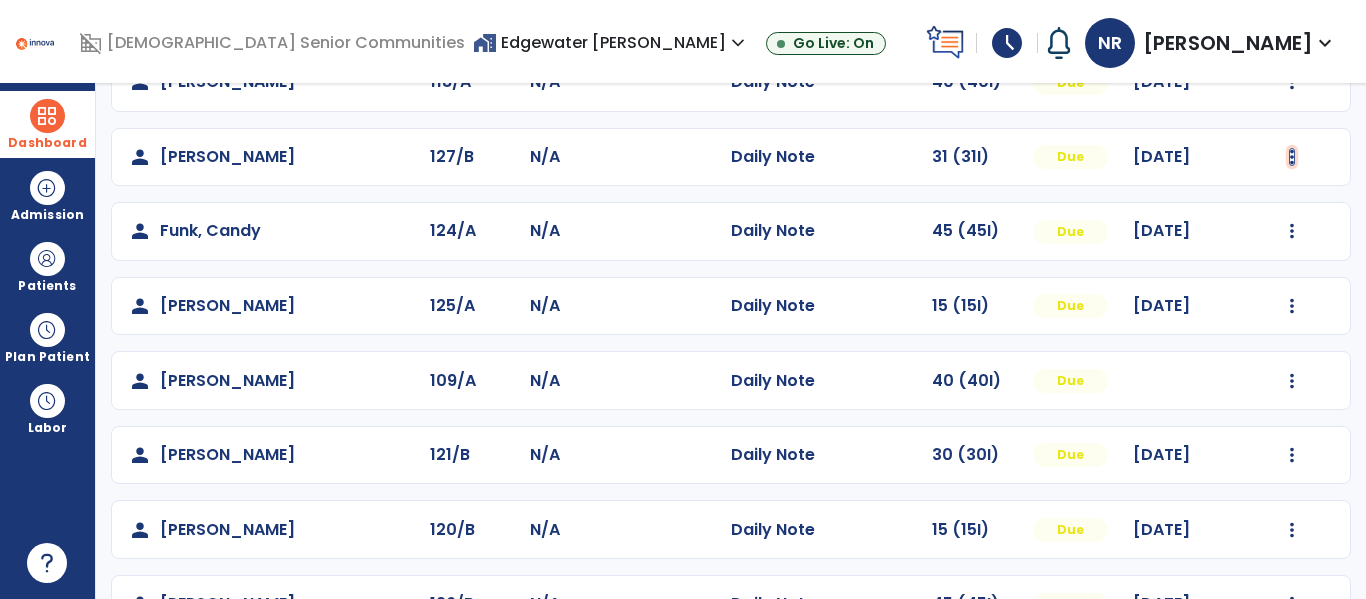 click at bounding box center (1293, -216) 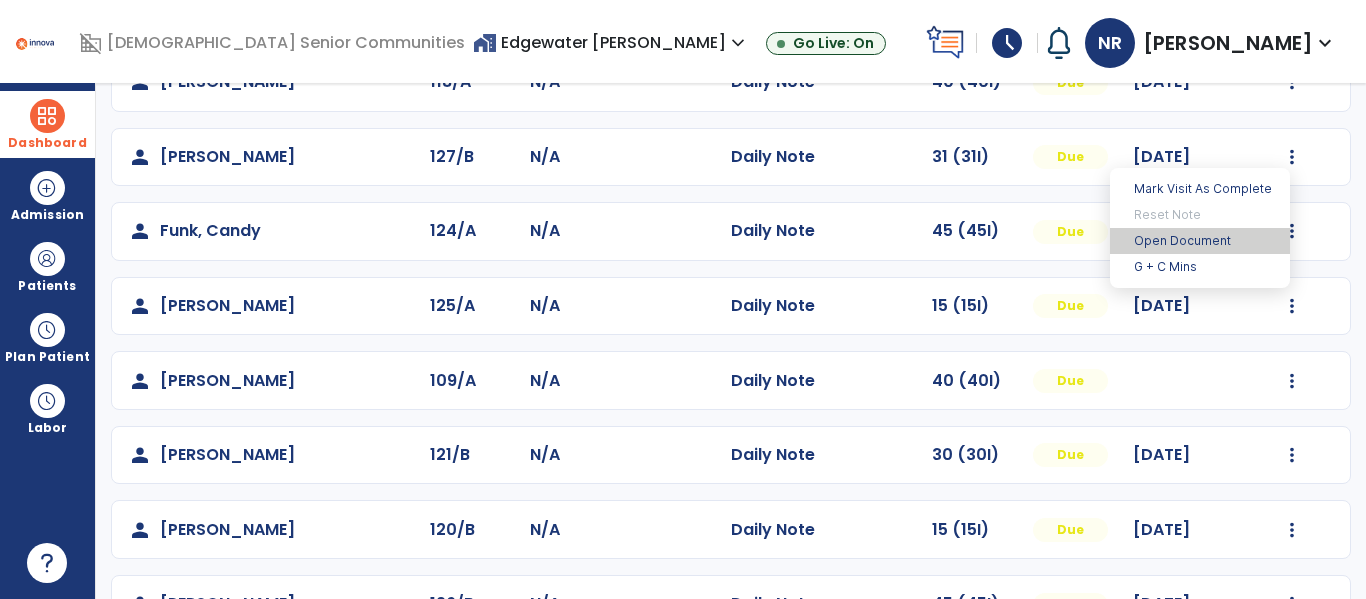 click on "Open Document" at bounding box center (1200, 241) 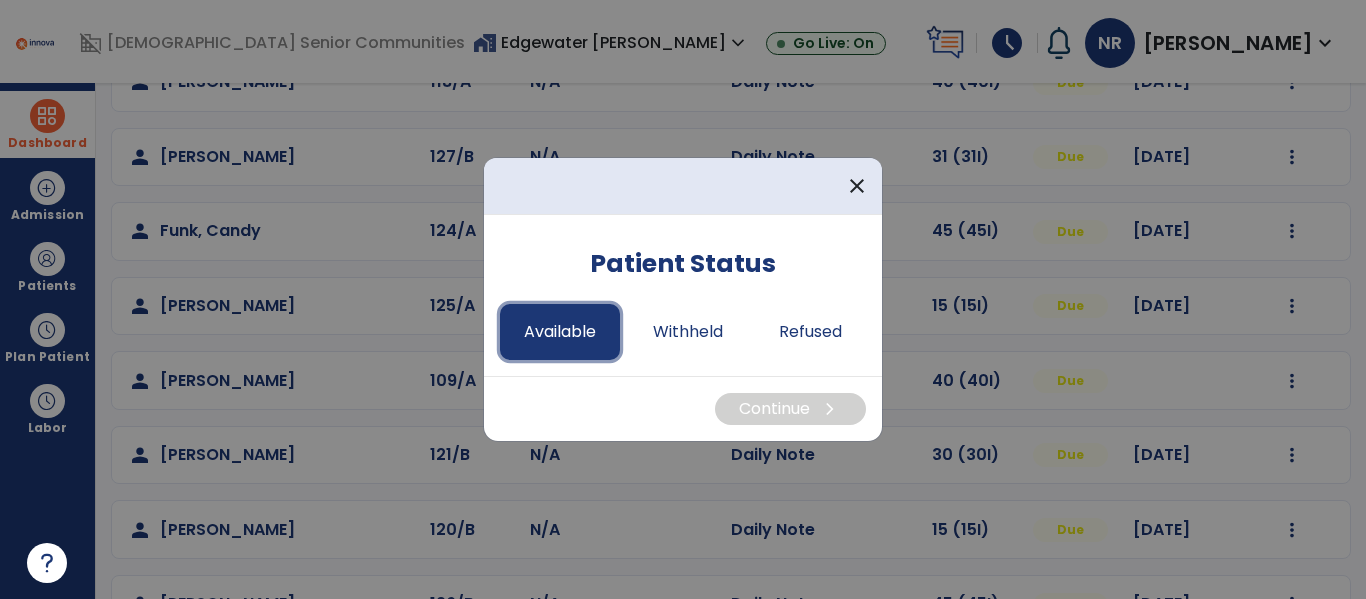 click on "Available" at bounding box center (560, 332) 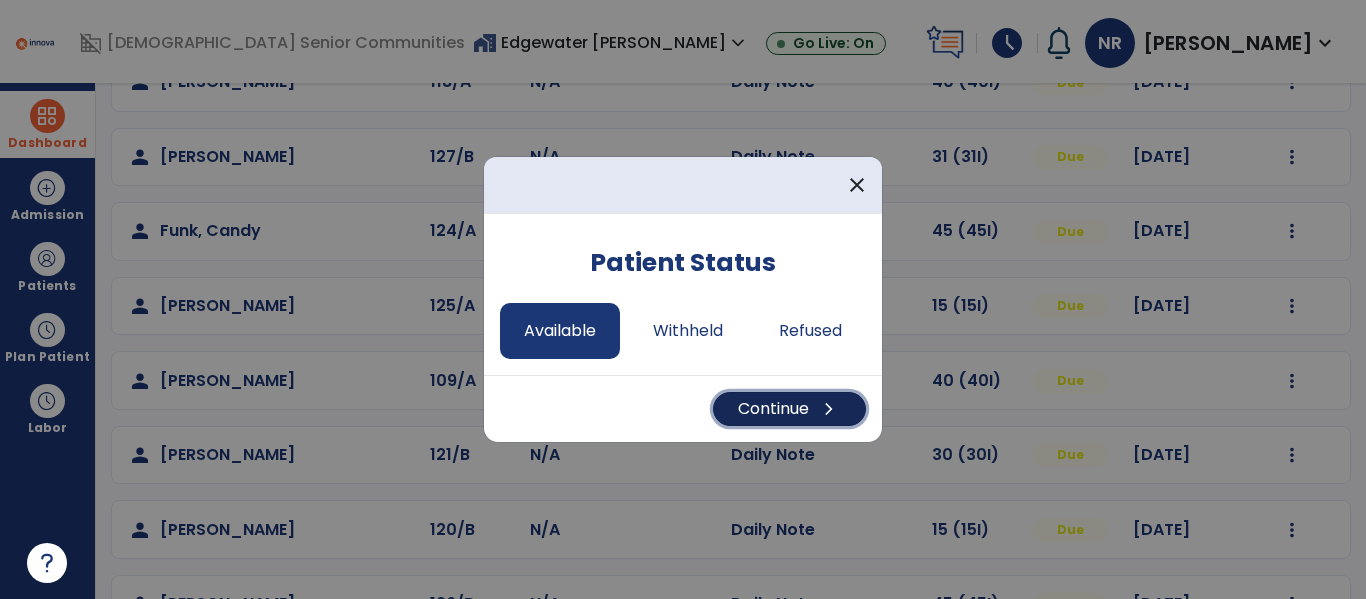click on "Continue   chevron_right" at bounding box center [789, 409] 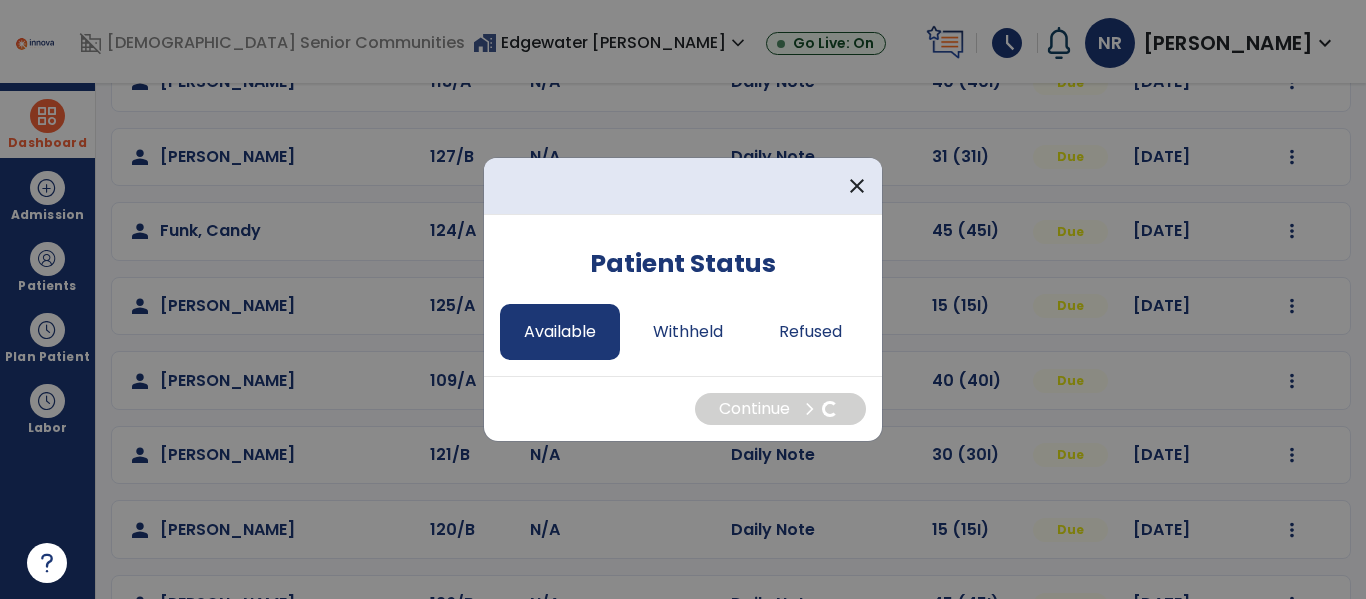 select on "*" 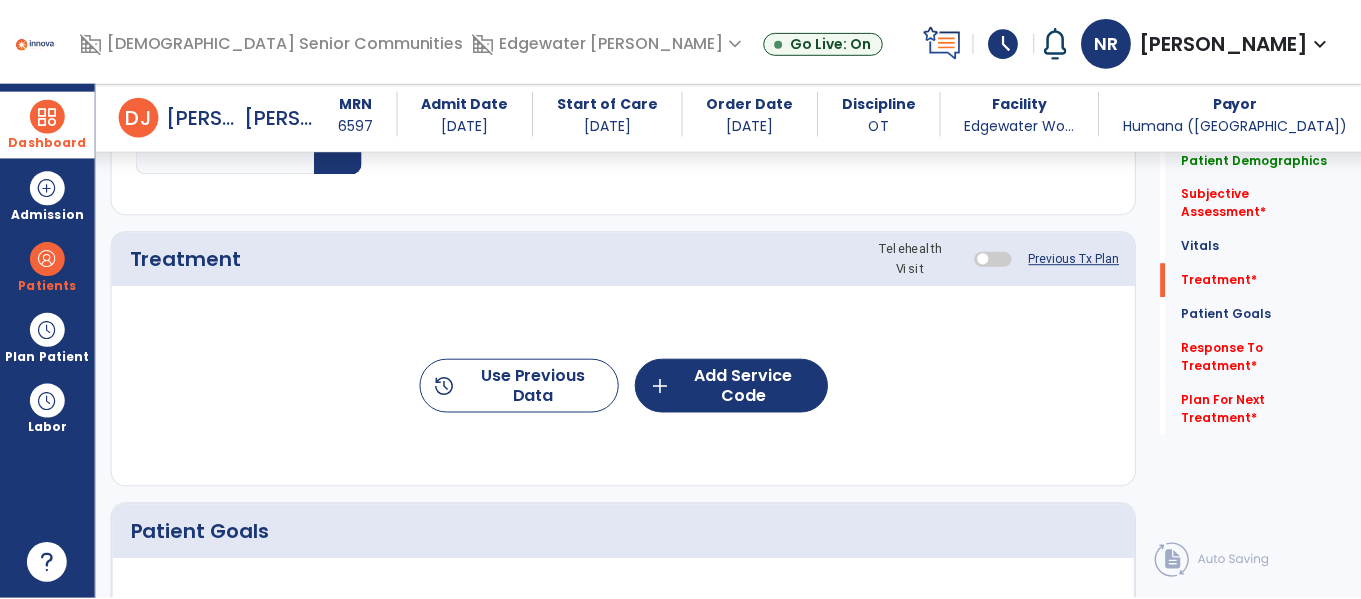 scroll, scrollTop: 1127, scrollLeft: 0, axis: vertical 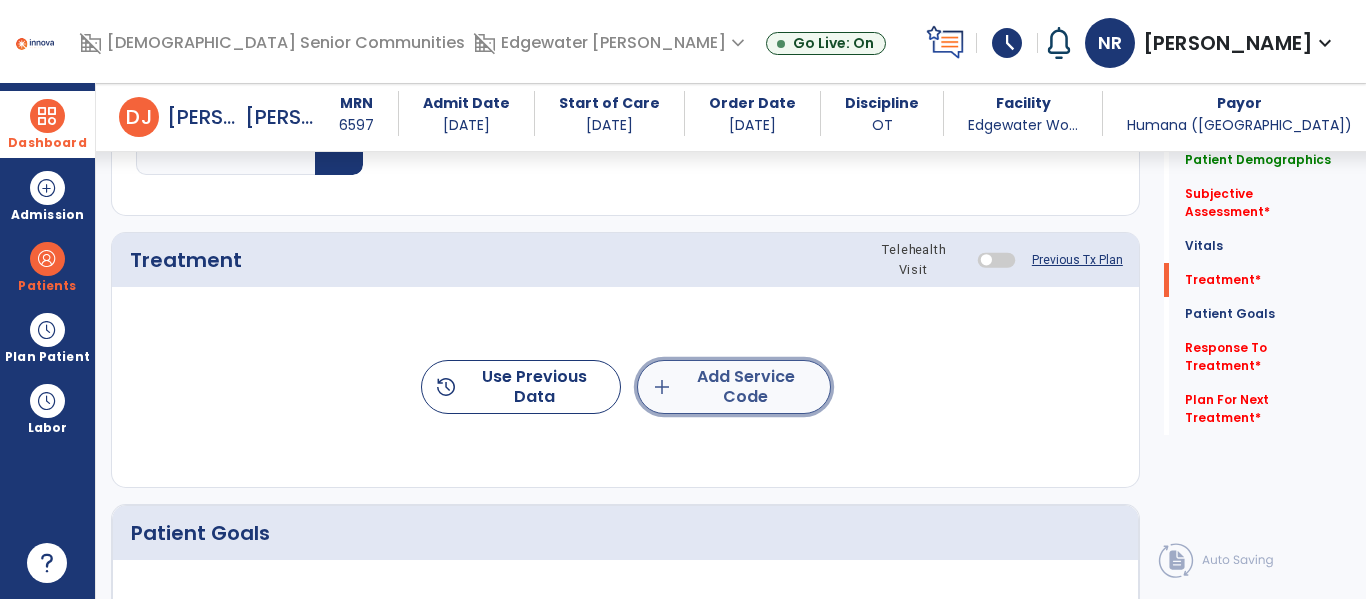 click on "add" 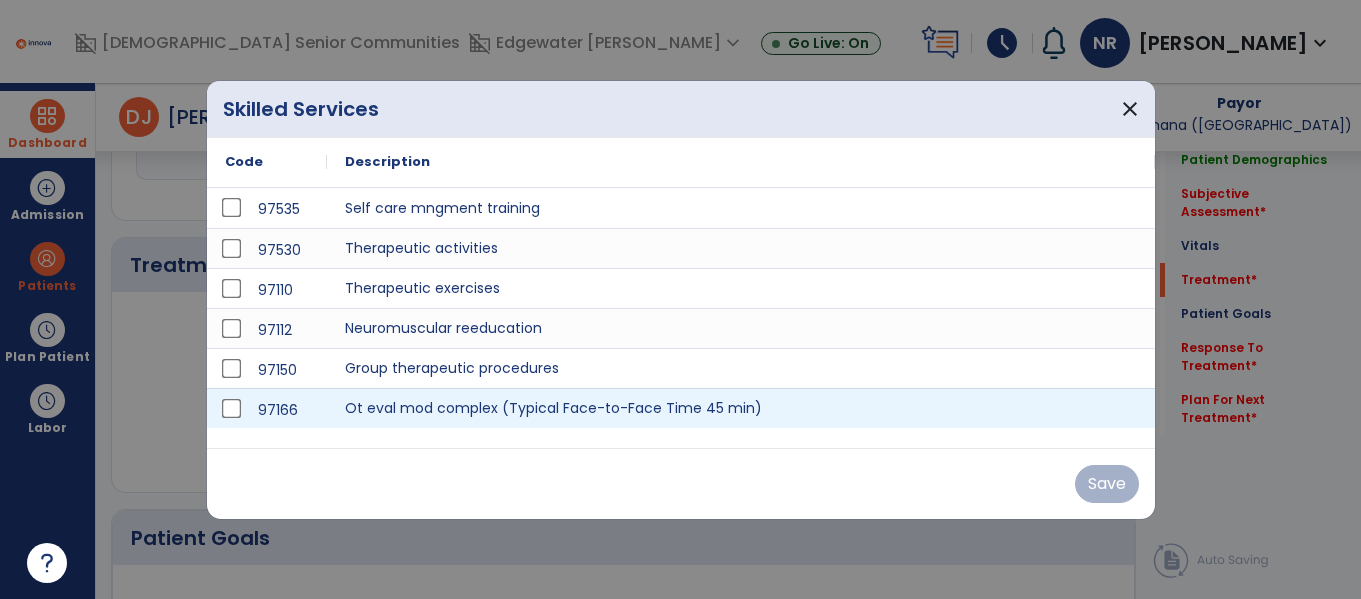 scroll, scrollTop: 1127, scrollLeft: 0, axis: vertical 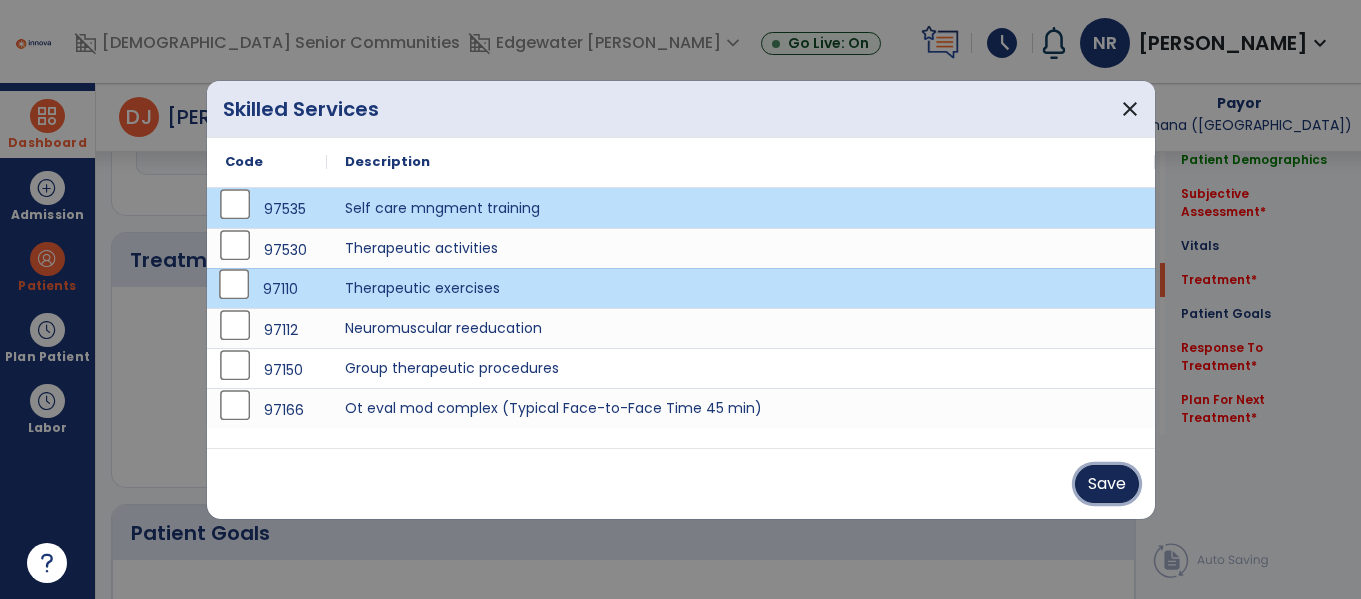 click on "Save" at bounding box center [1107, 484] 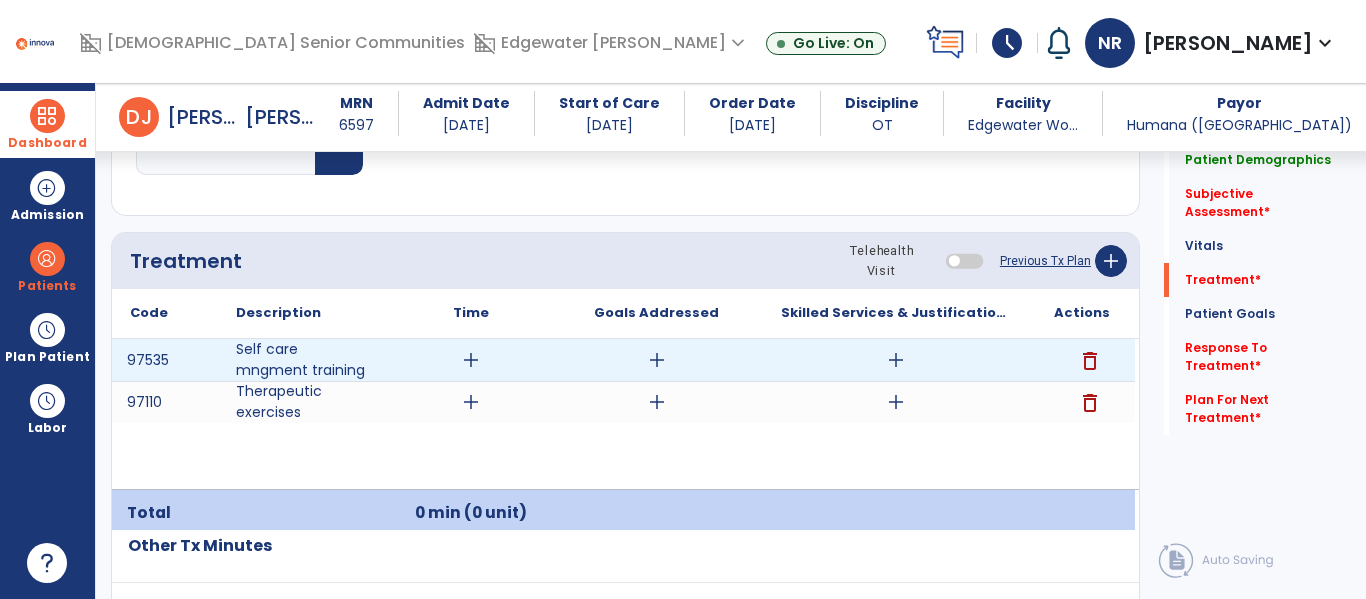 click on "add" at bounding box center (471, 360) 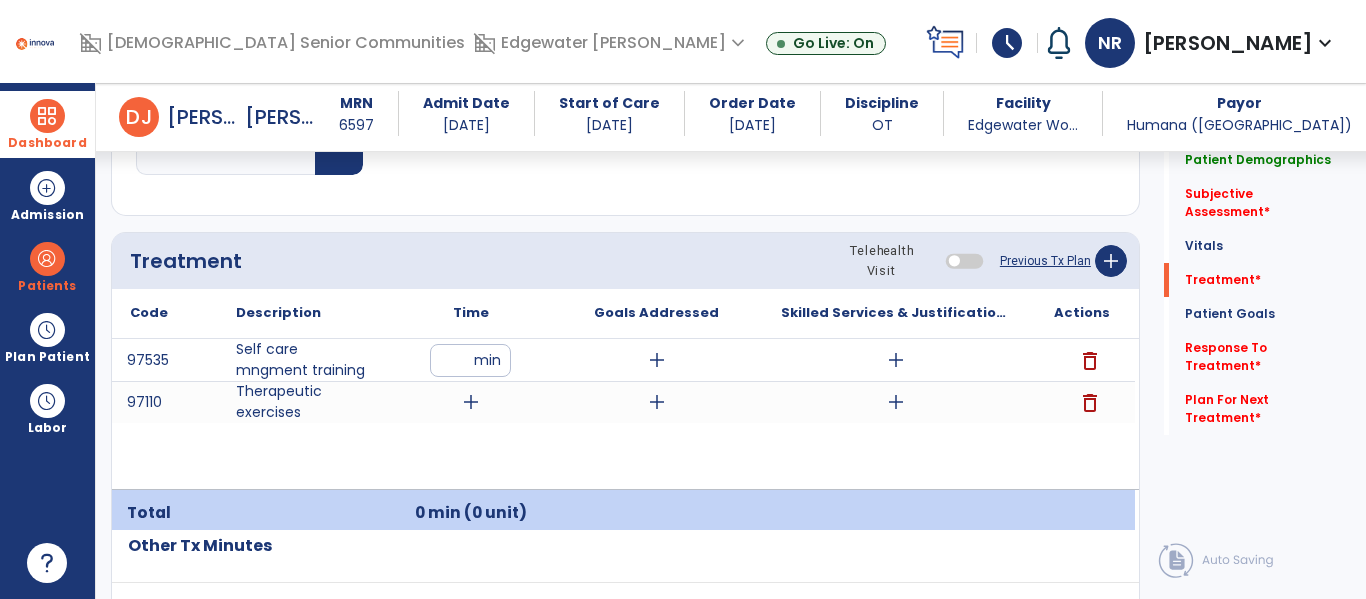 type on "**" 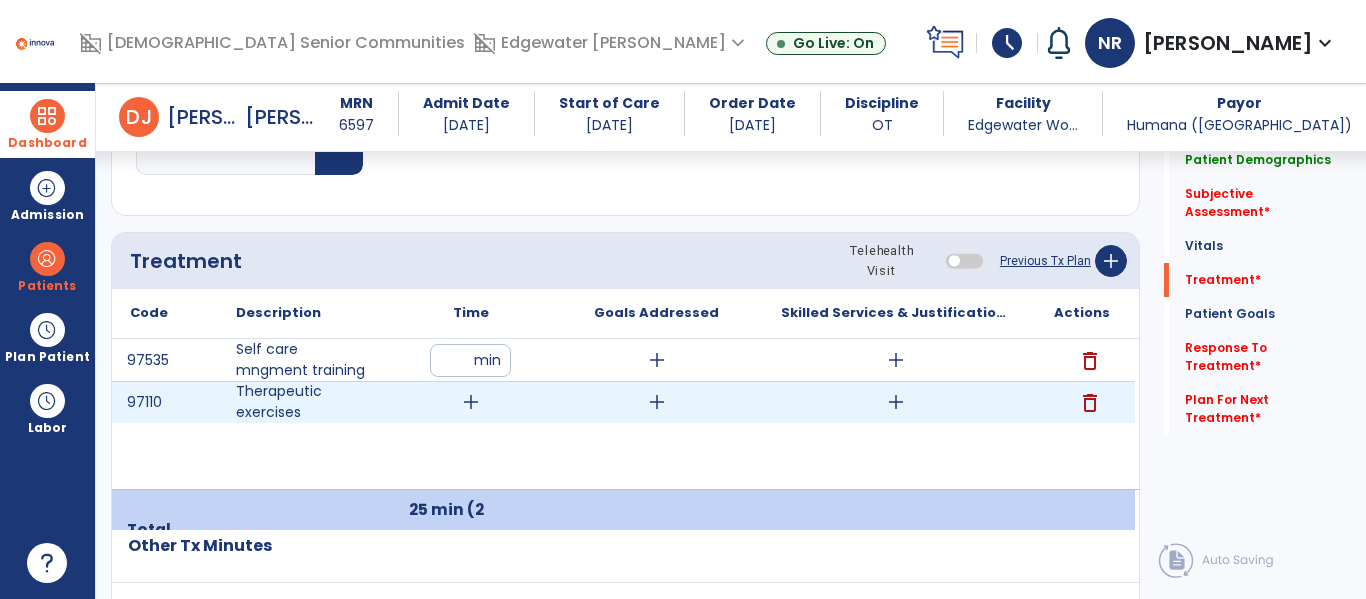 click on "add" at bounding box center (471, 402) 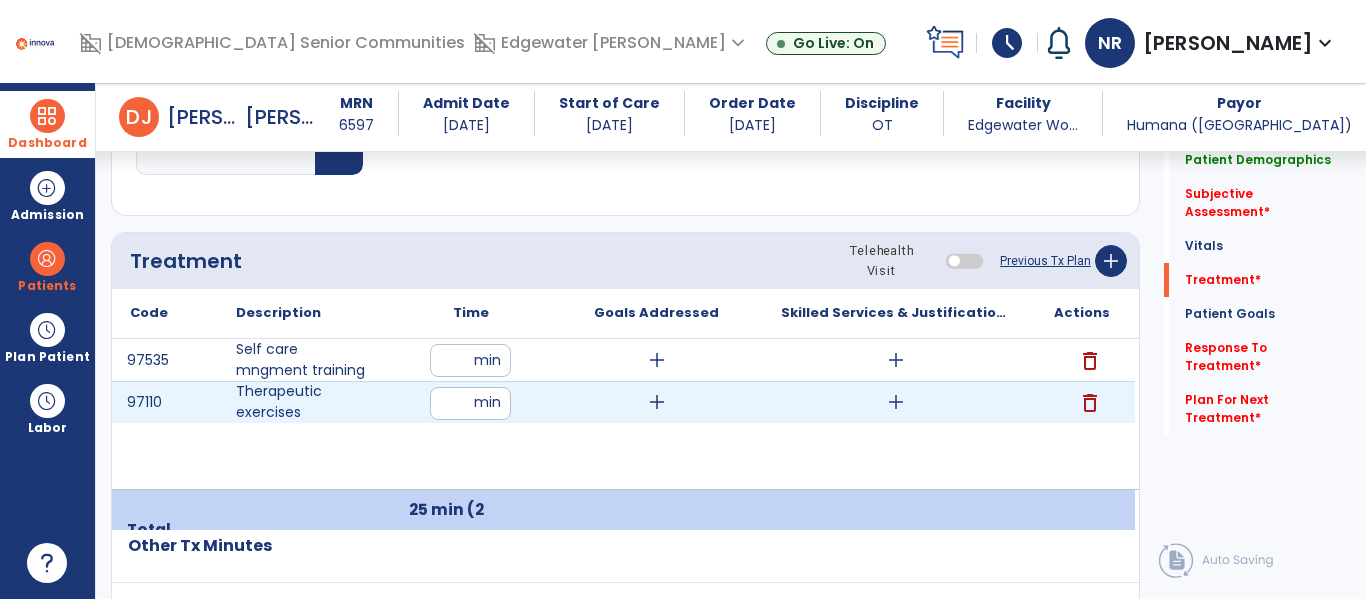 type on "**" 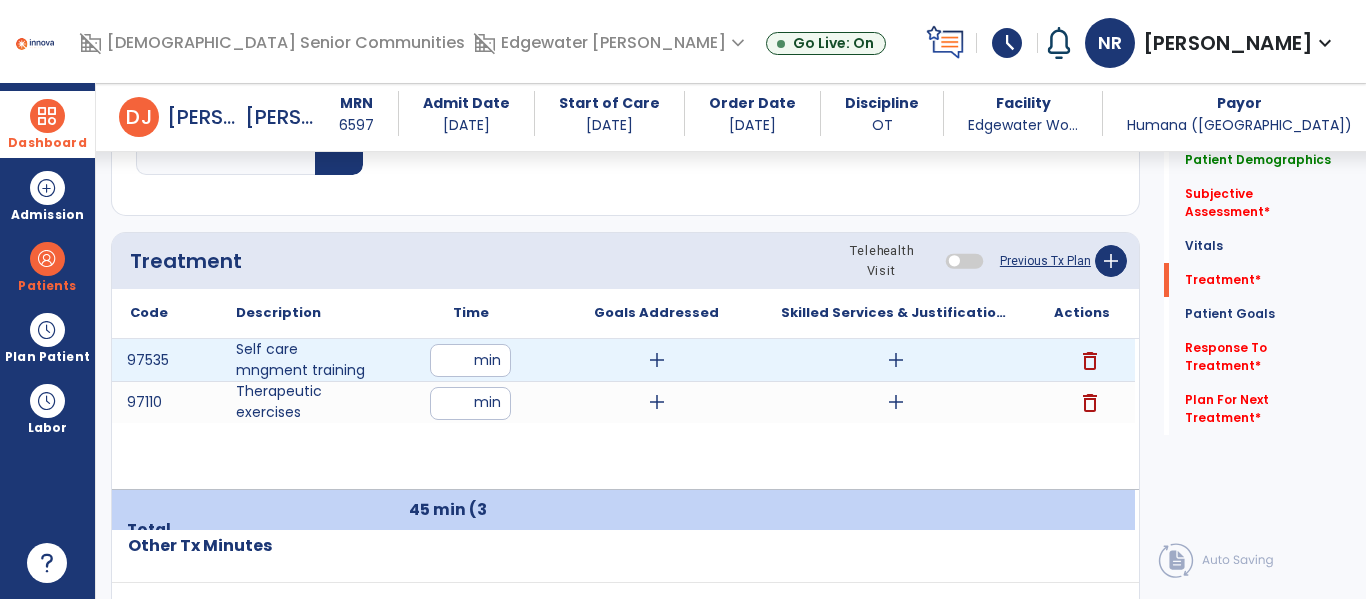 click on "add" at bounding box center [657, 360] 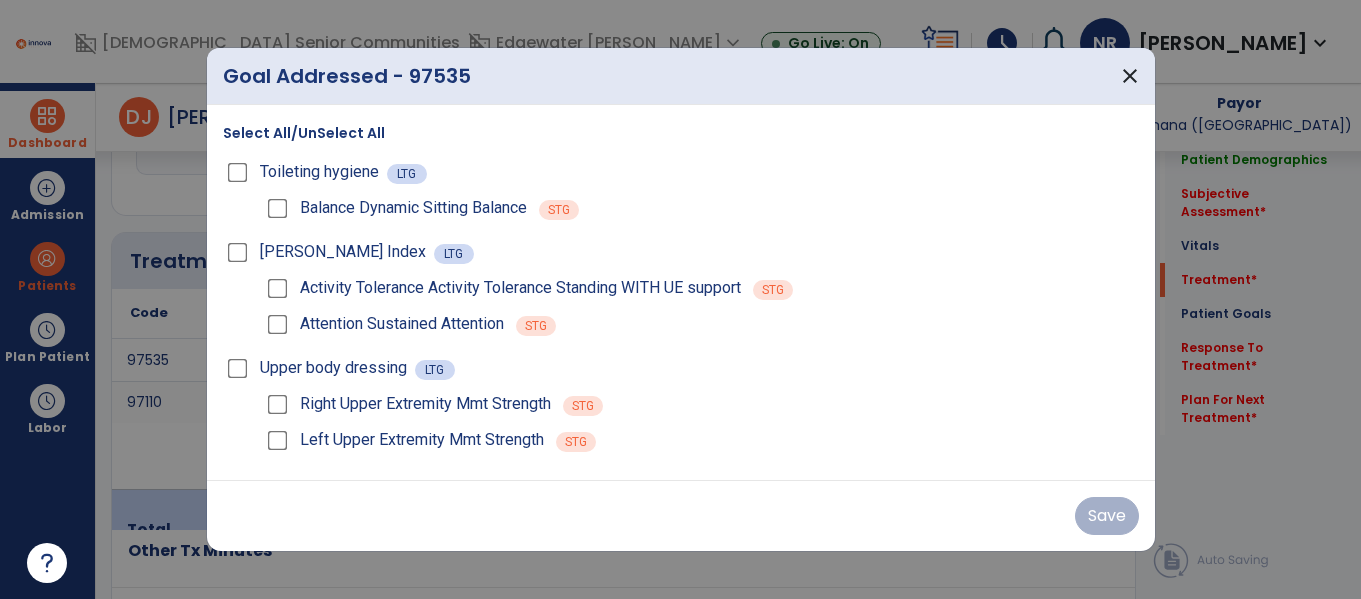 scroll, scrollTop: 1127, scrollLeft: 0, axis: vertical 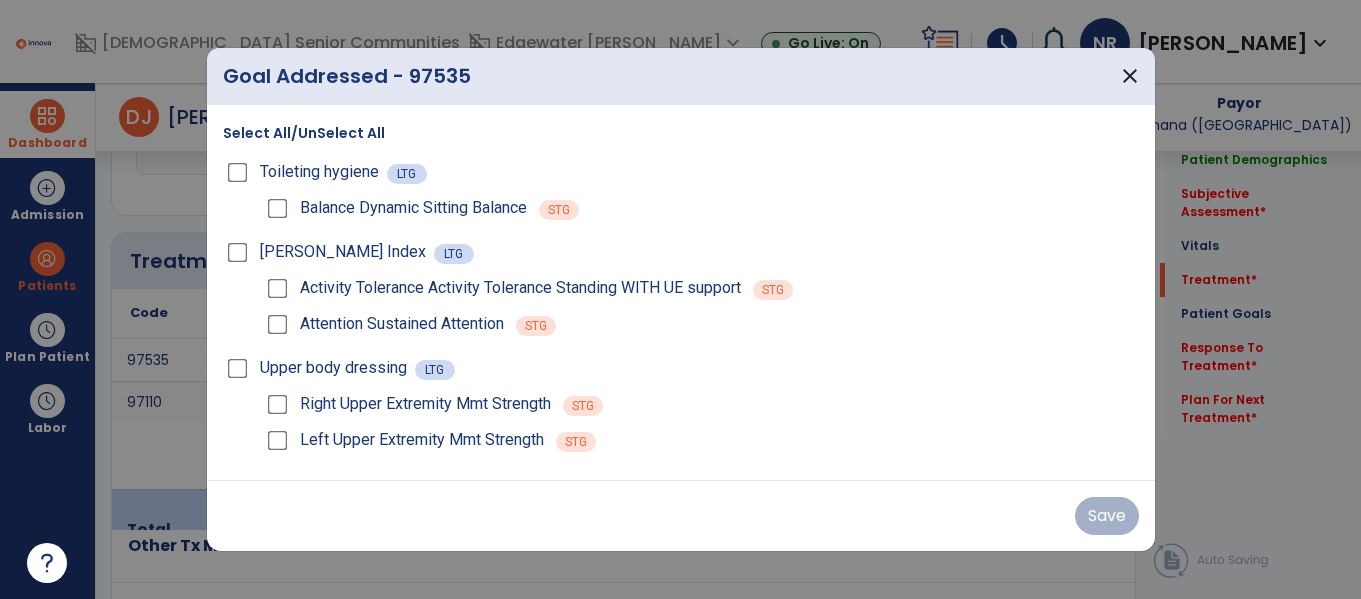 click on "Select All/UnSelect All" at bounding box center (304, 133) 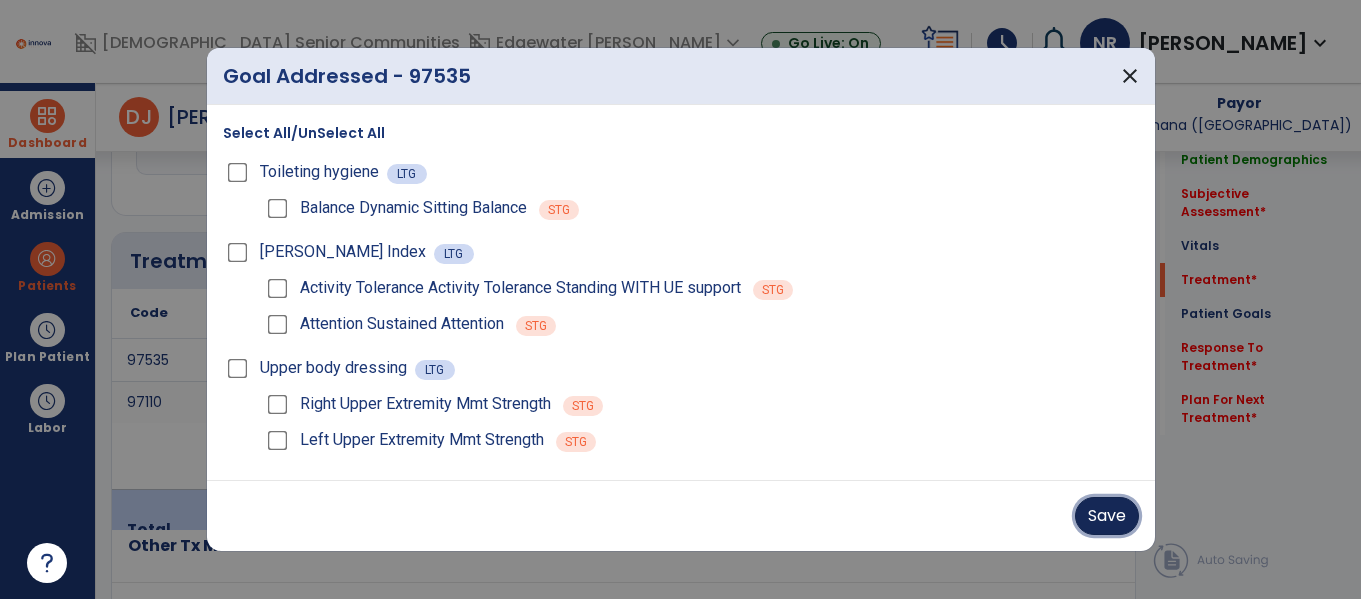 click on "Save" at bounding box center (1107, 516) 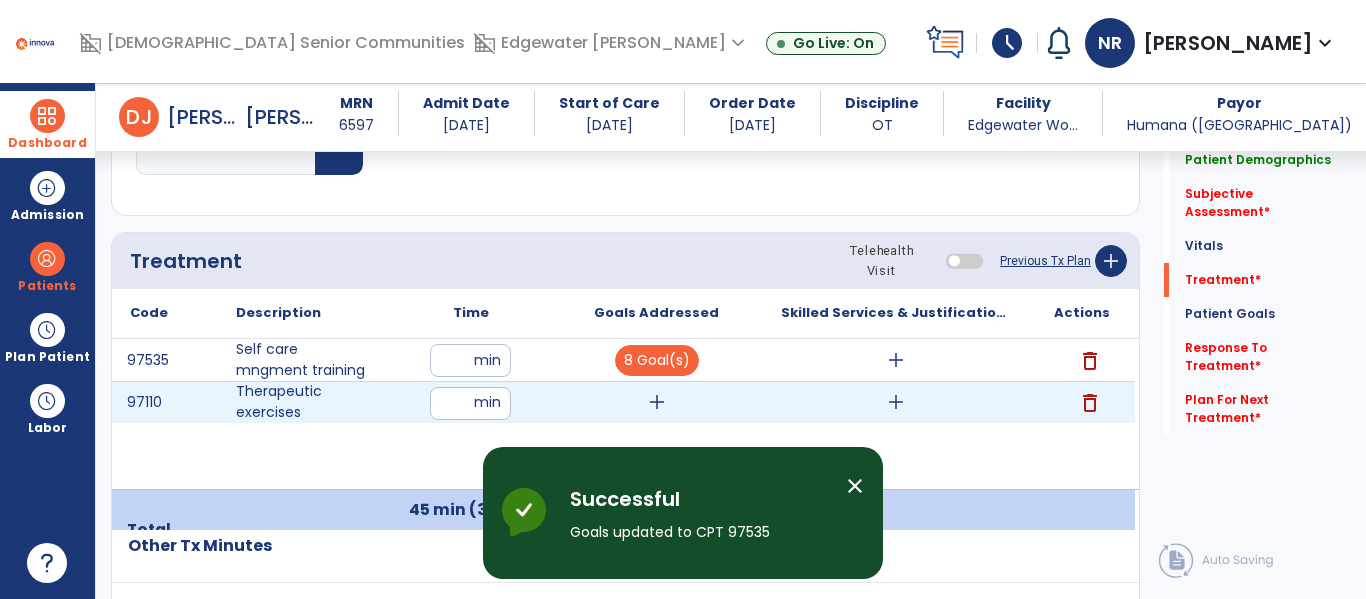 click on "add" at bounding box center (657, 402) 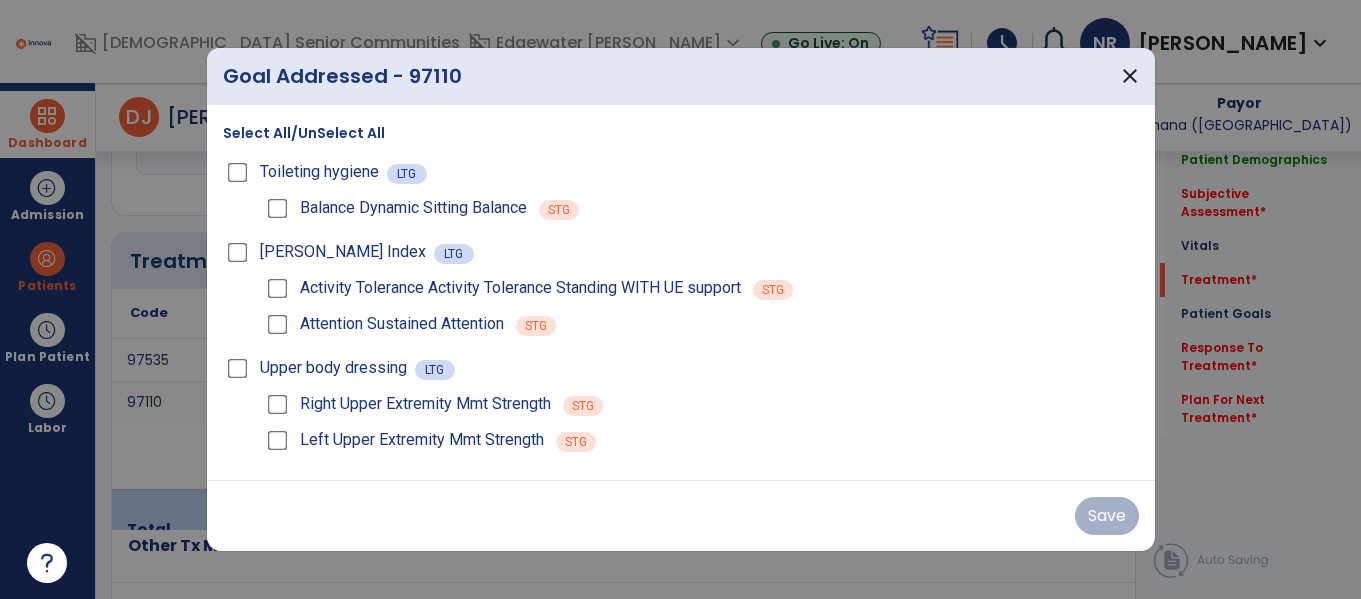 scroll, scrollTop: 1127, scrollLeft: 0, axis: vertical 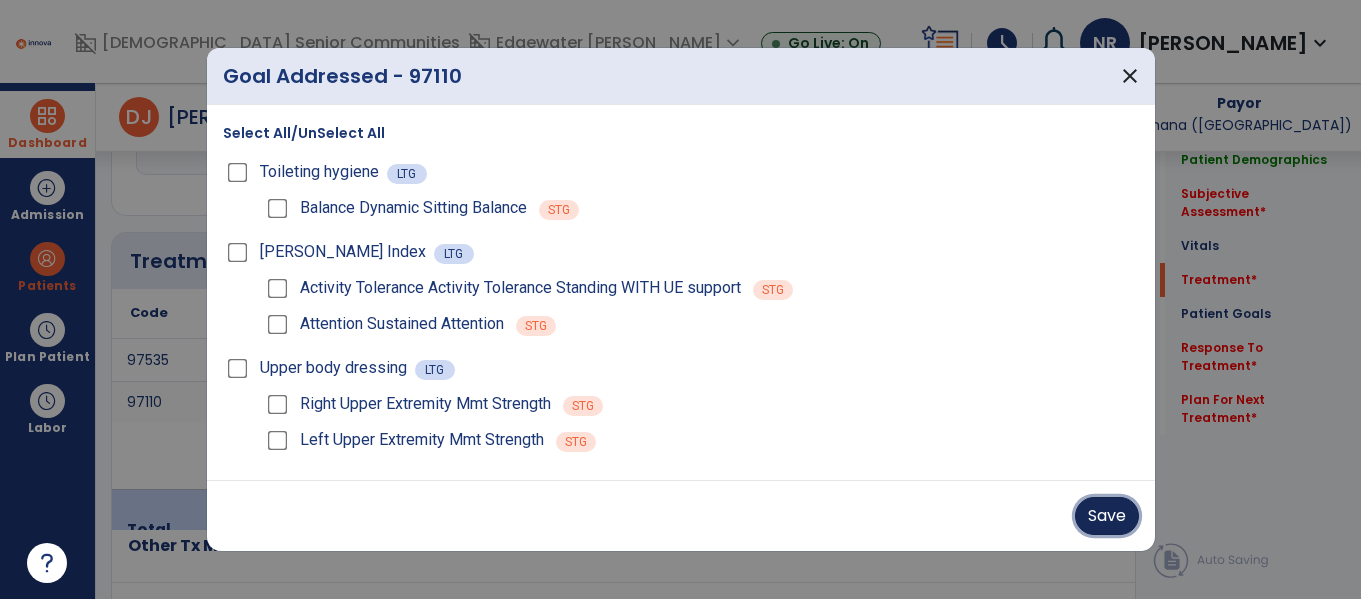 click on "Save" at bounding box center (1107, 516) 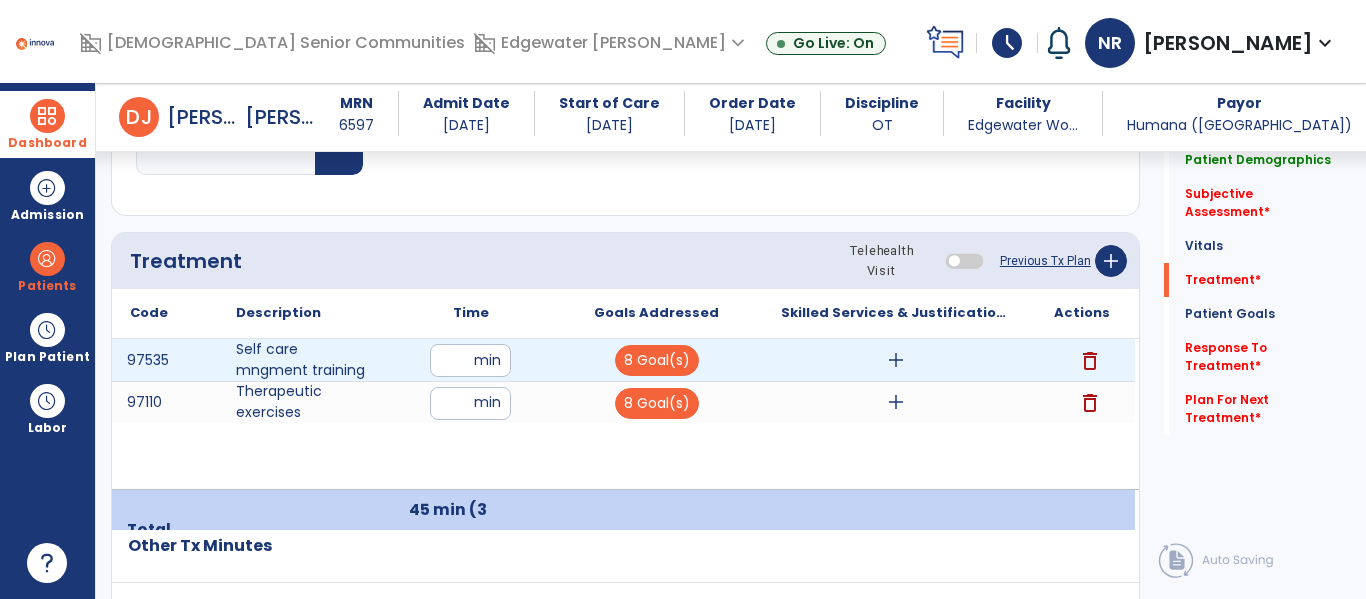 click on "add" at bounding box center [896, 360] 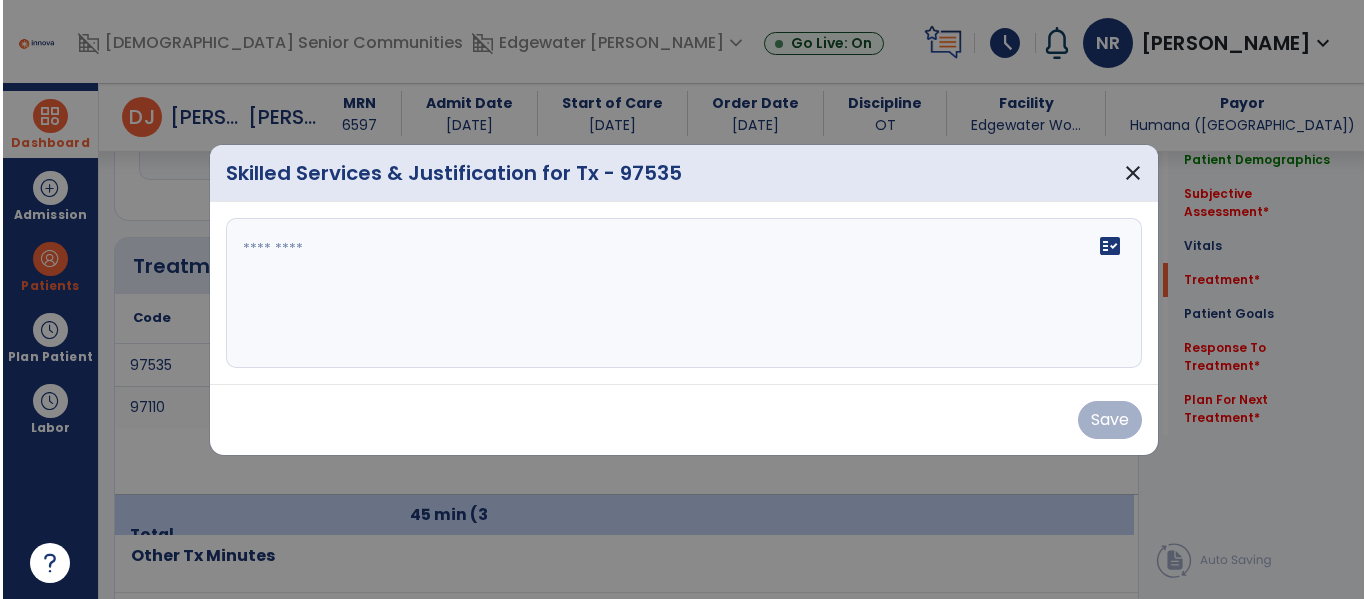 scroll, scrollTop: 1127, scrollLeft: 0, axis: vertical 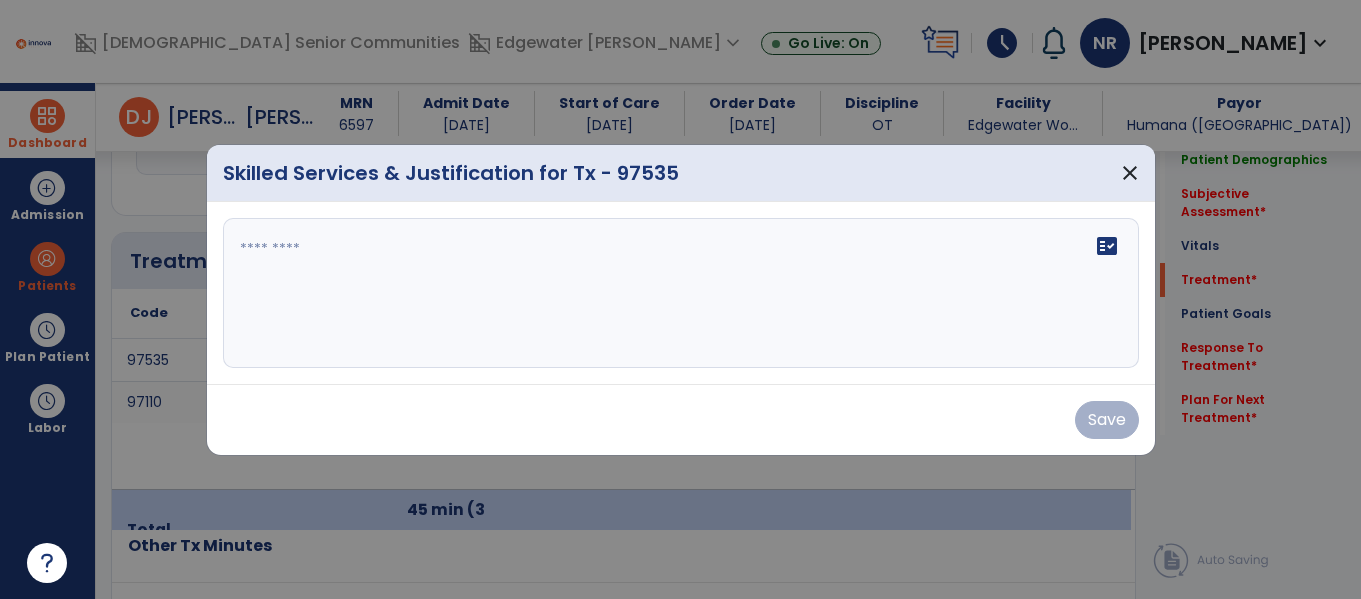 click on "fact_check" at bounding box center [681, 293] 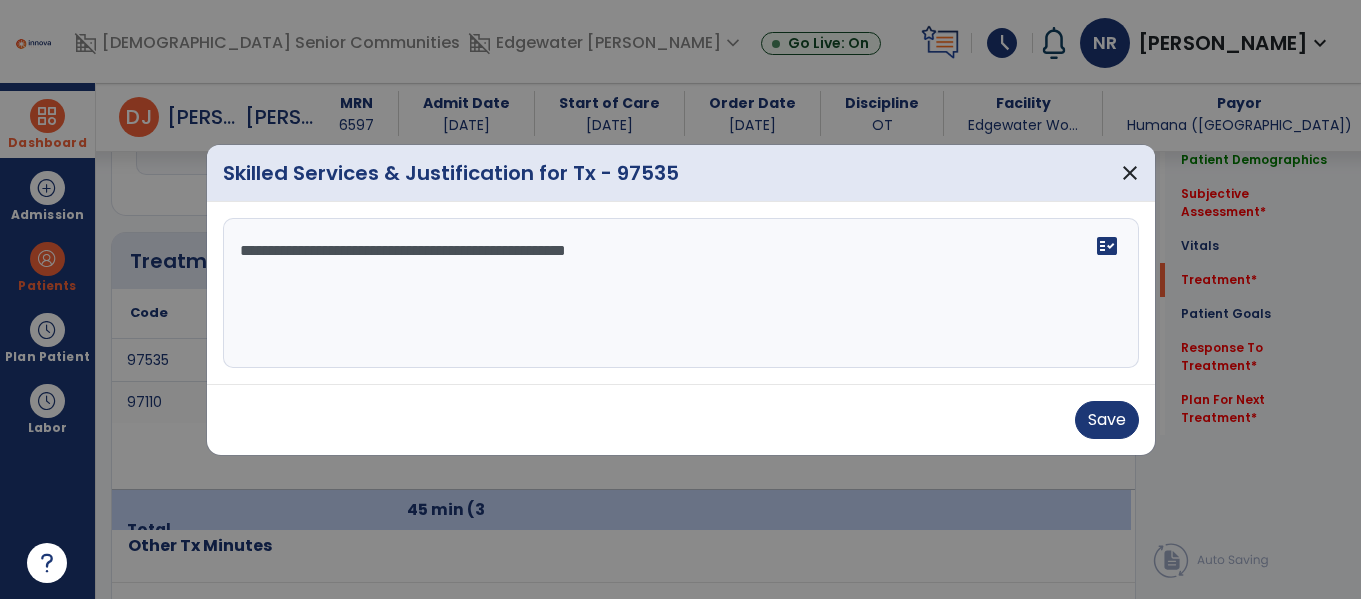 click on "**********" at bounding box center [681, 293] 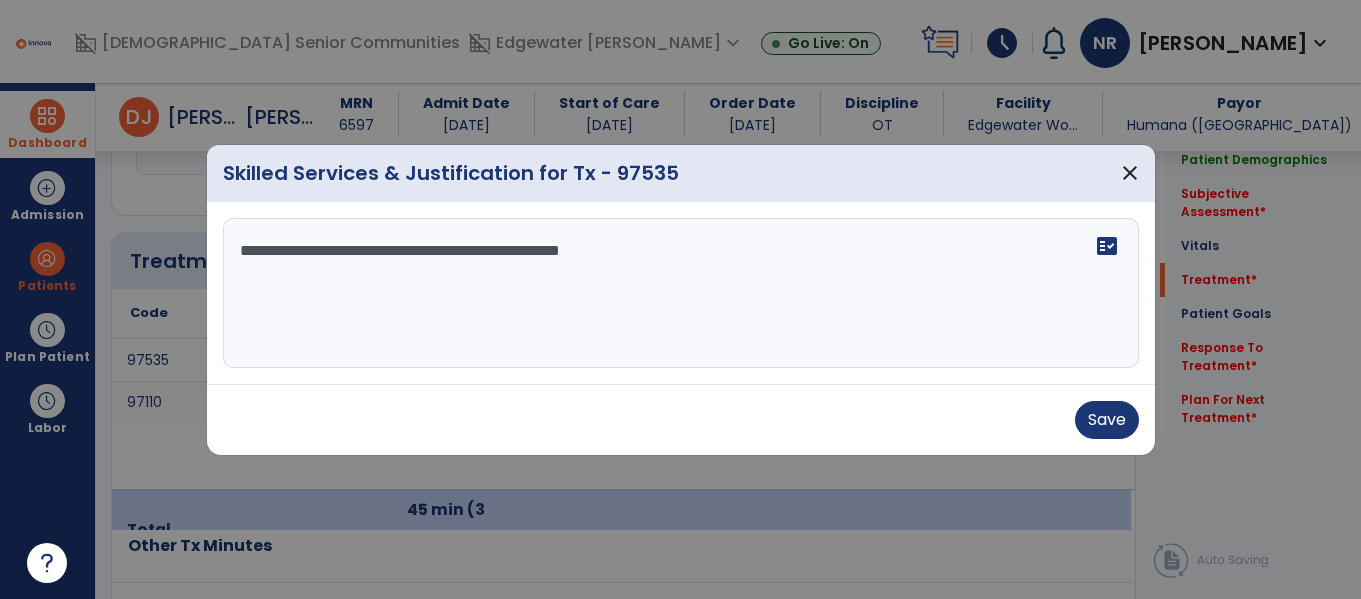 click on "**********" at bounding box center [681, 293] 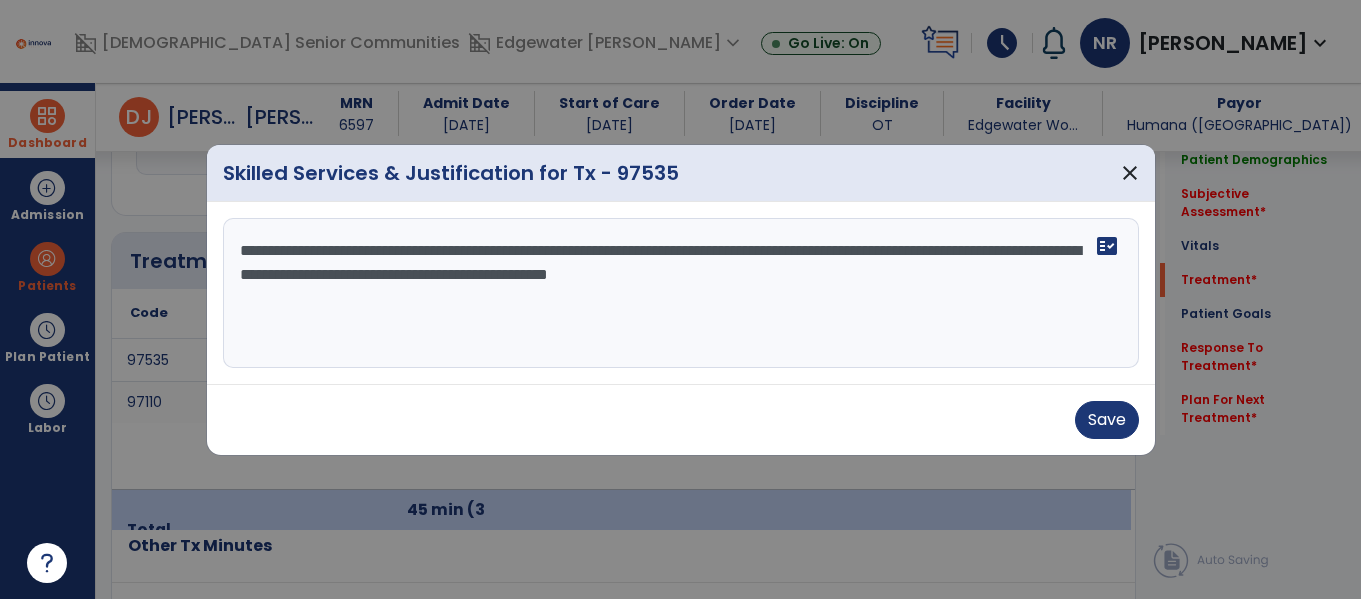 click on "**********" at bounding box center (681, 293) 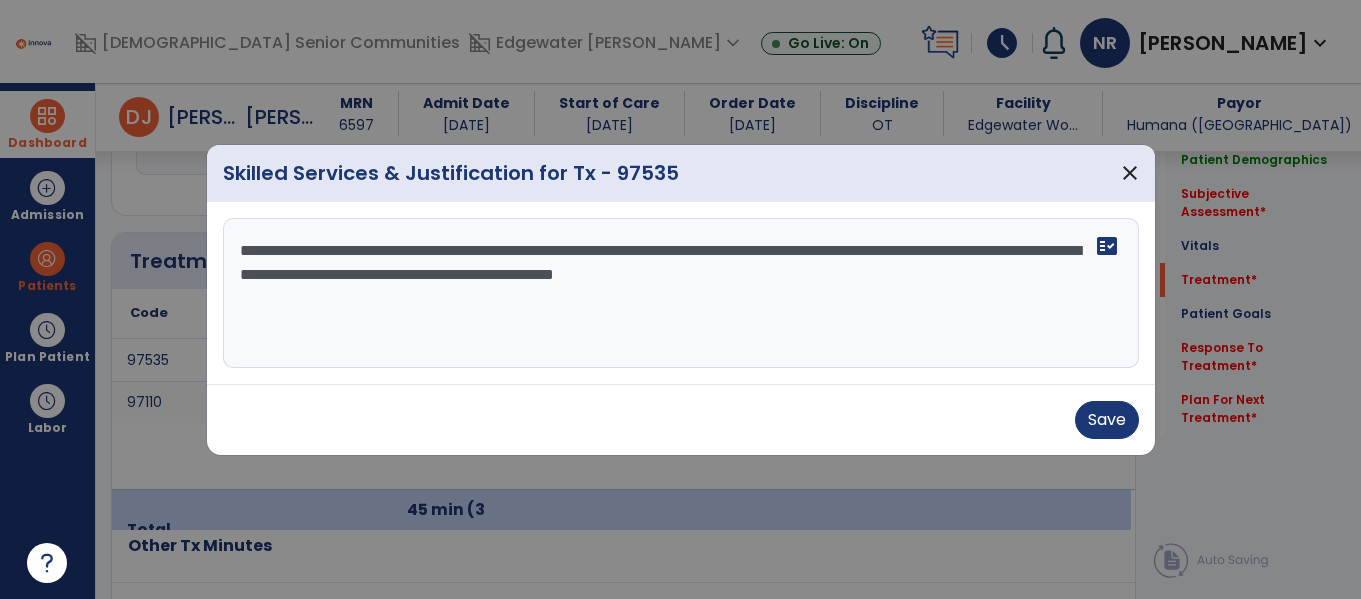 click on "**********" at bounding box center (681, 293) 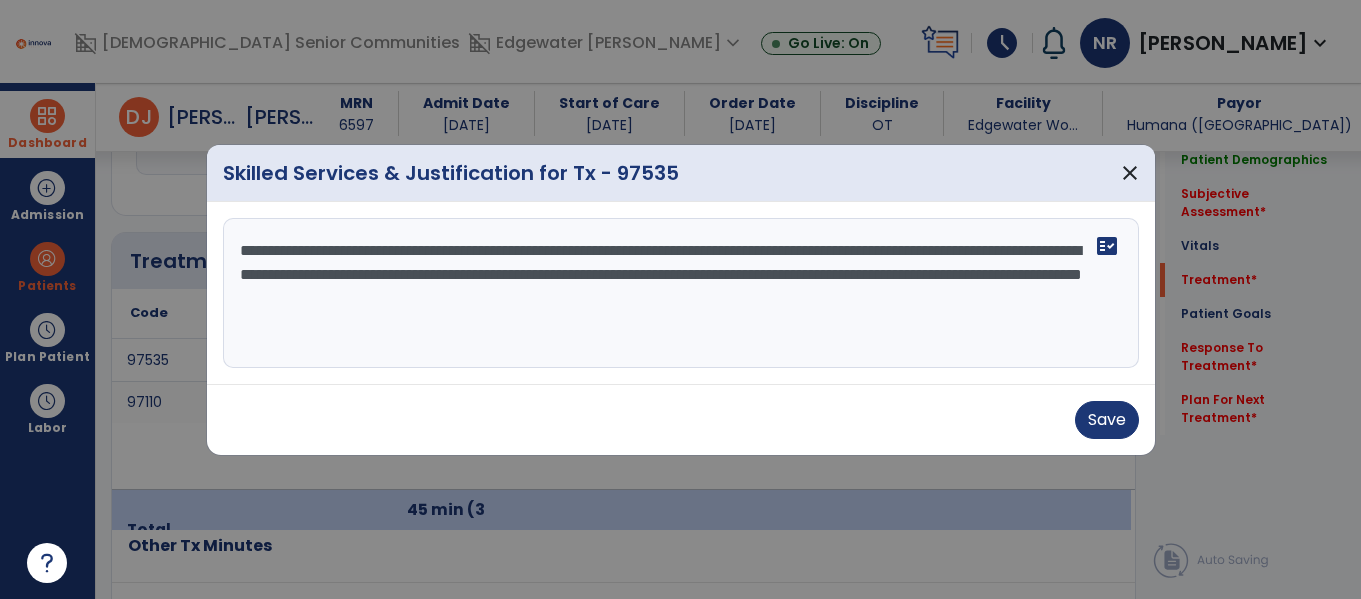 click on "**********" at bounding box center [681, 293] 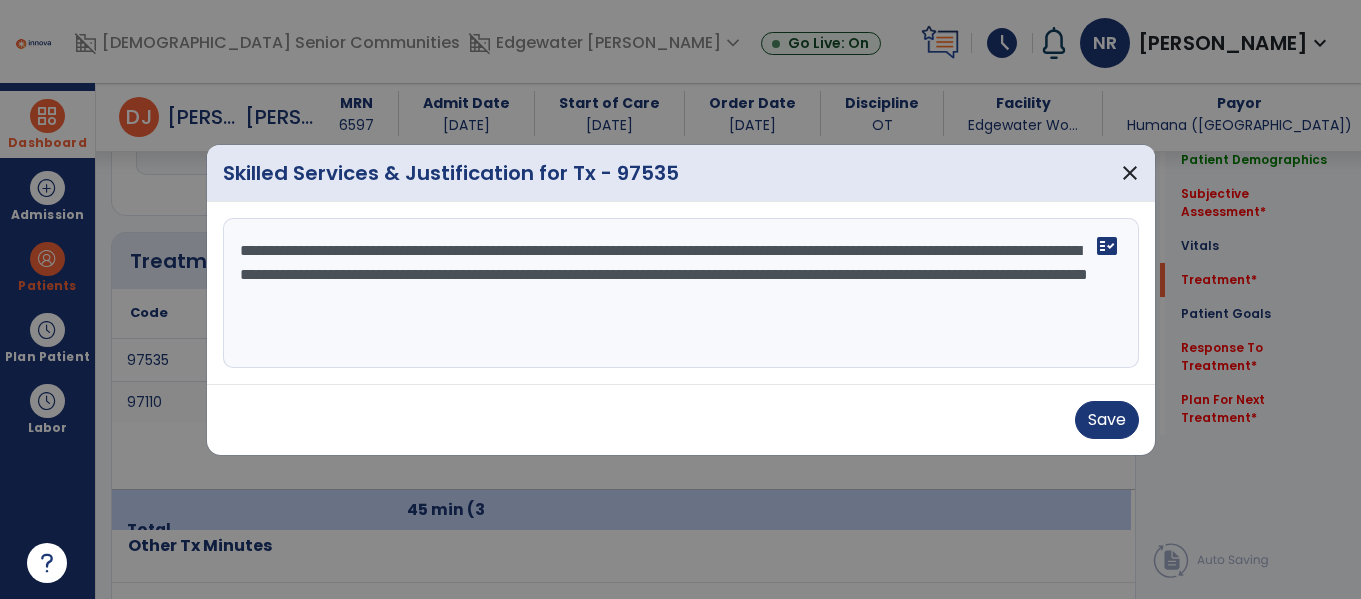 click on "**********" at bounding box center [681, 293] 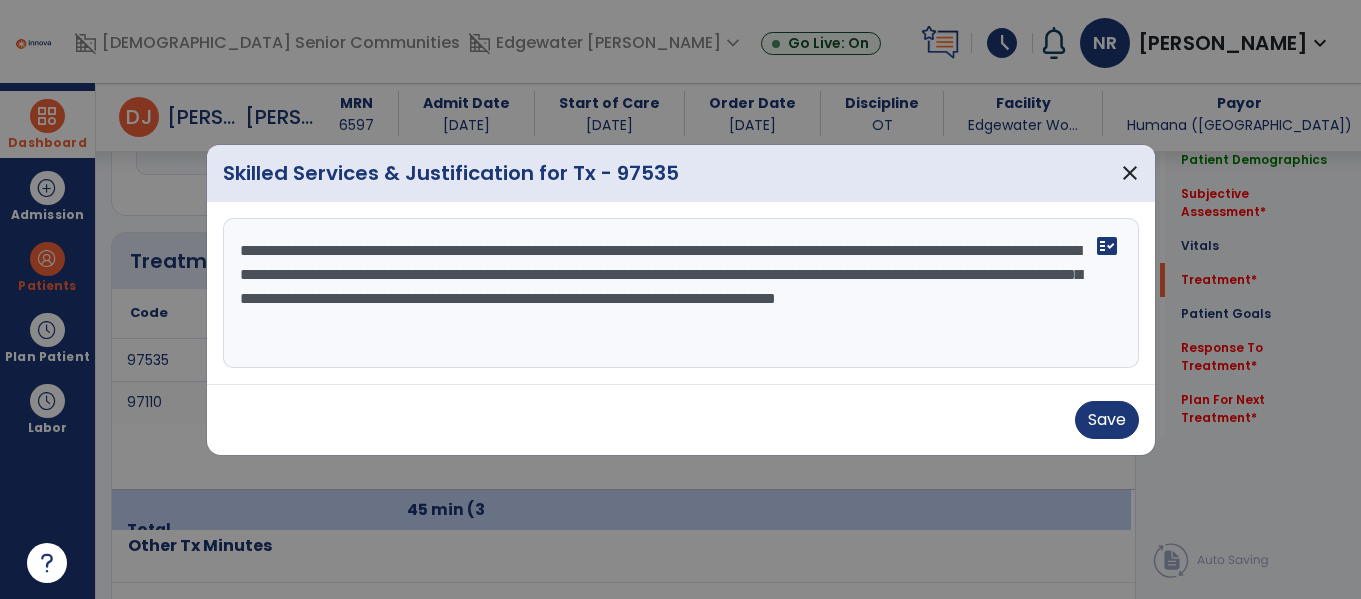 drag, startPoint x: 997, startPoint y: 300, endPoint x: 999, endPoint y: 324, distance: 24.083189 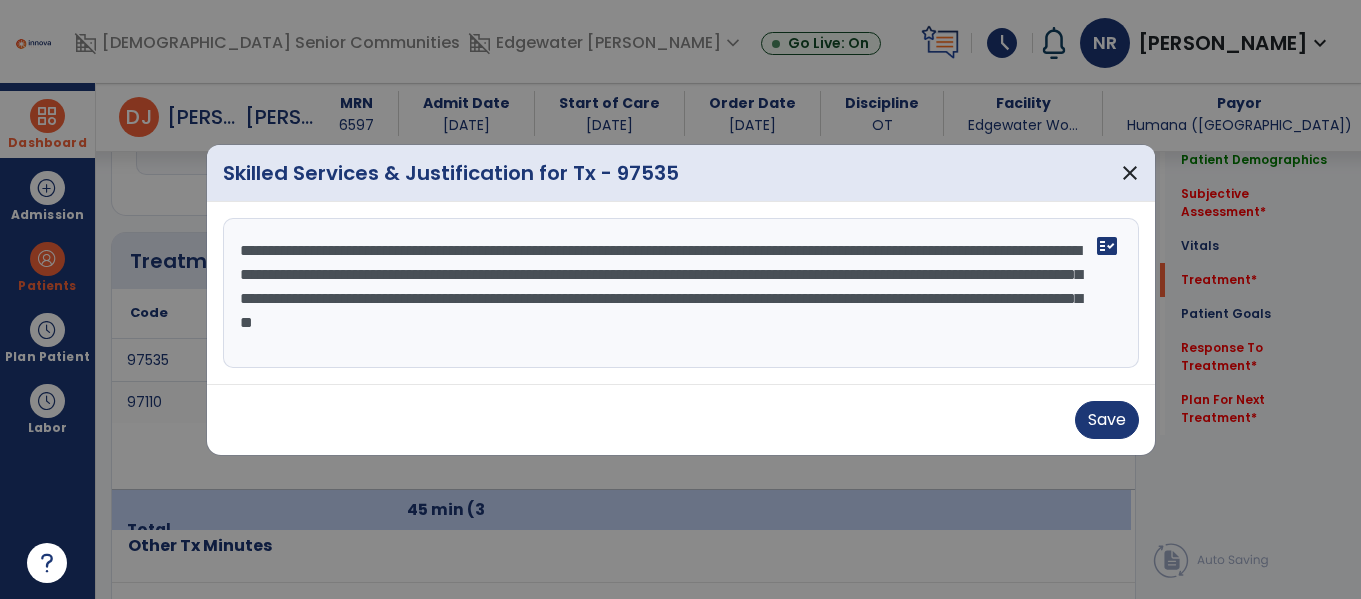drag, startPoint x: 1001, startPoint y: 296, endPoint x: 1064, endPoint y: 328, distance: 70.66116 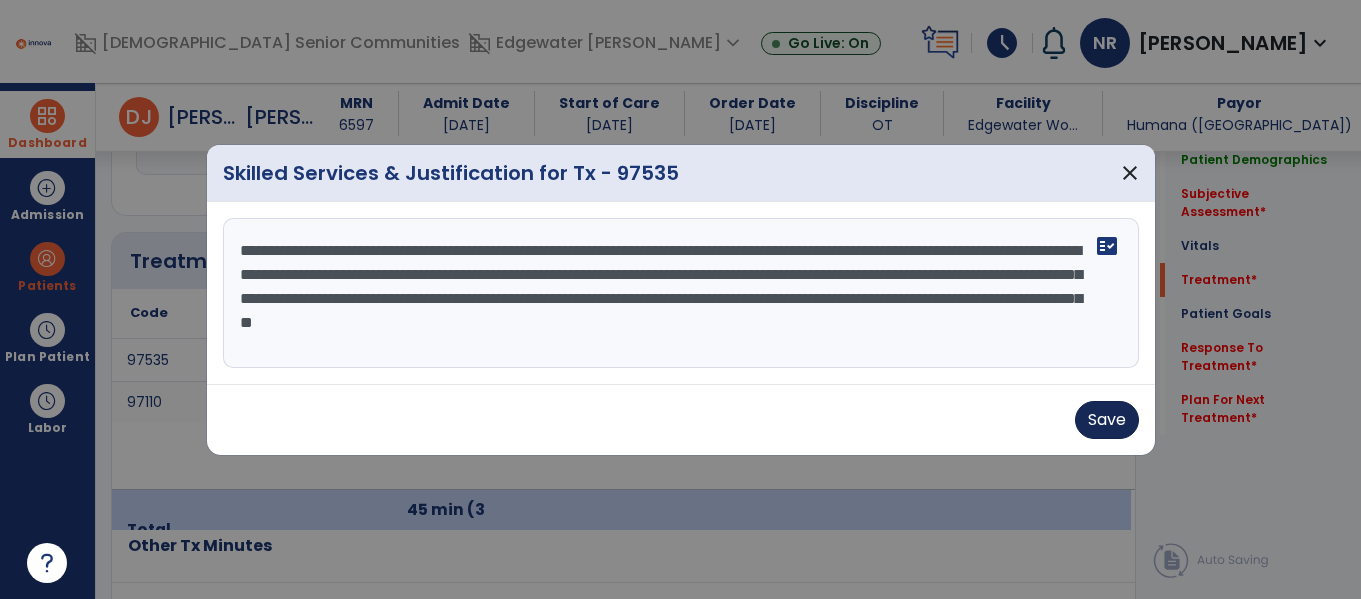 type on "**********" 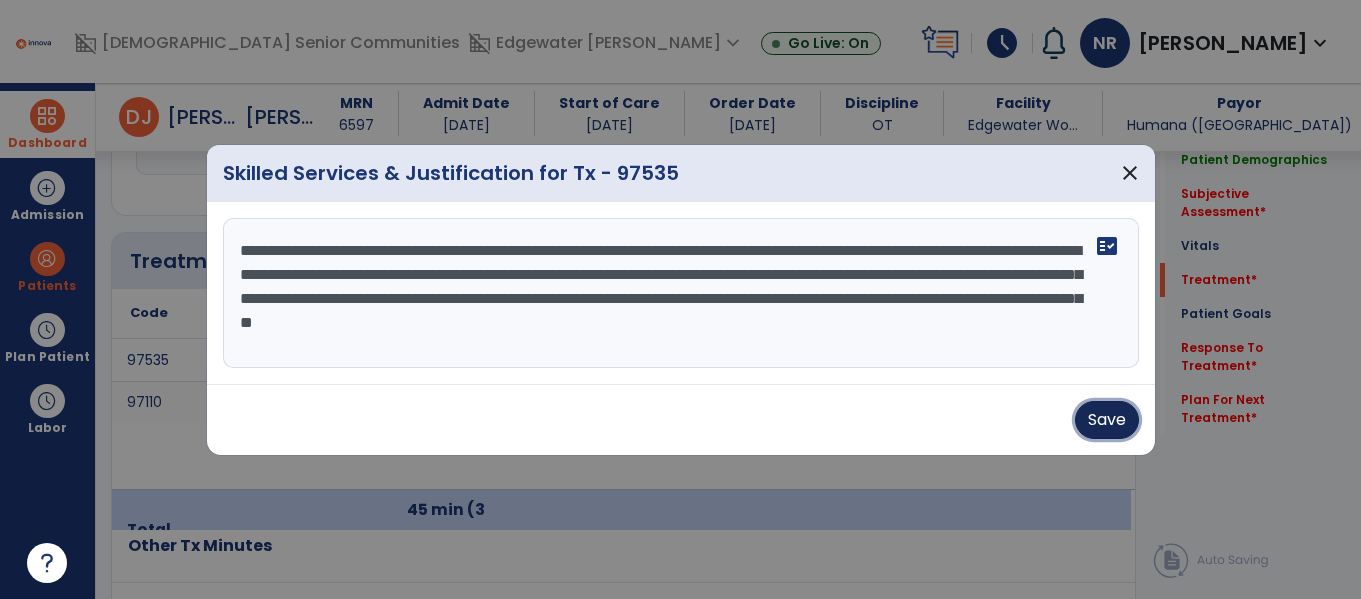 click on "Save" at bounding box center (1107, 420) 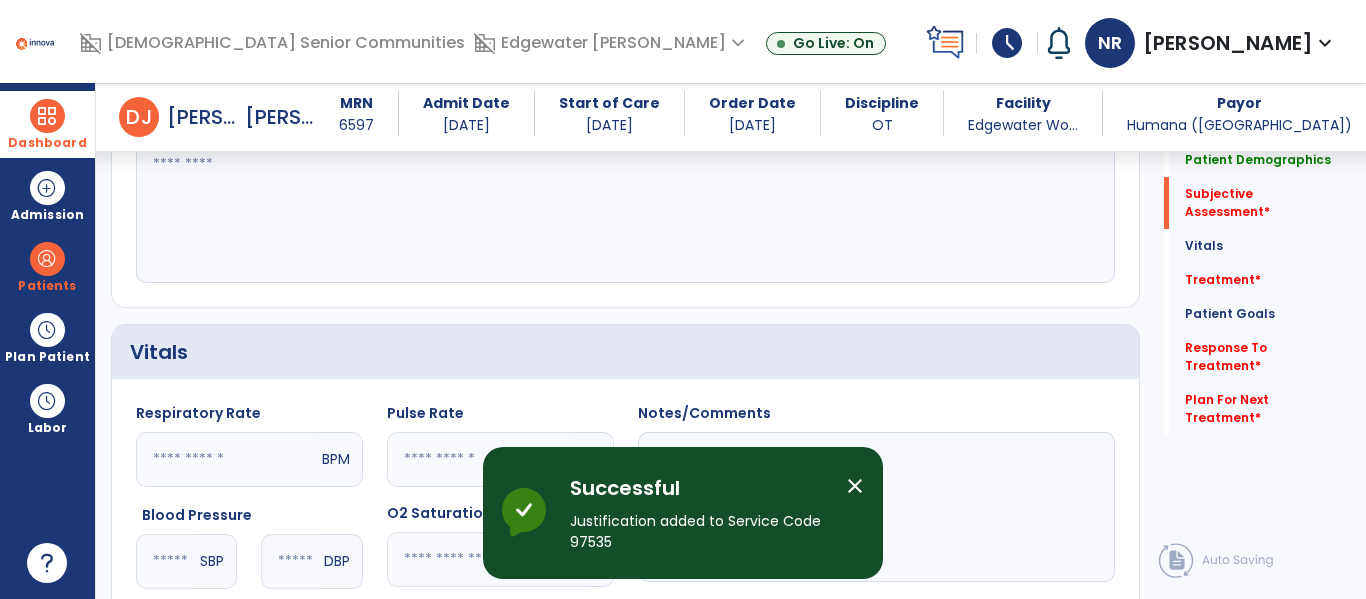 scroll, scrollTop: 611, scrollLeft: 0, axis: vertical 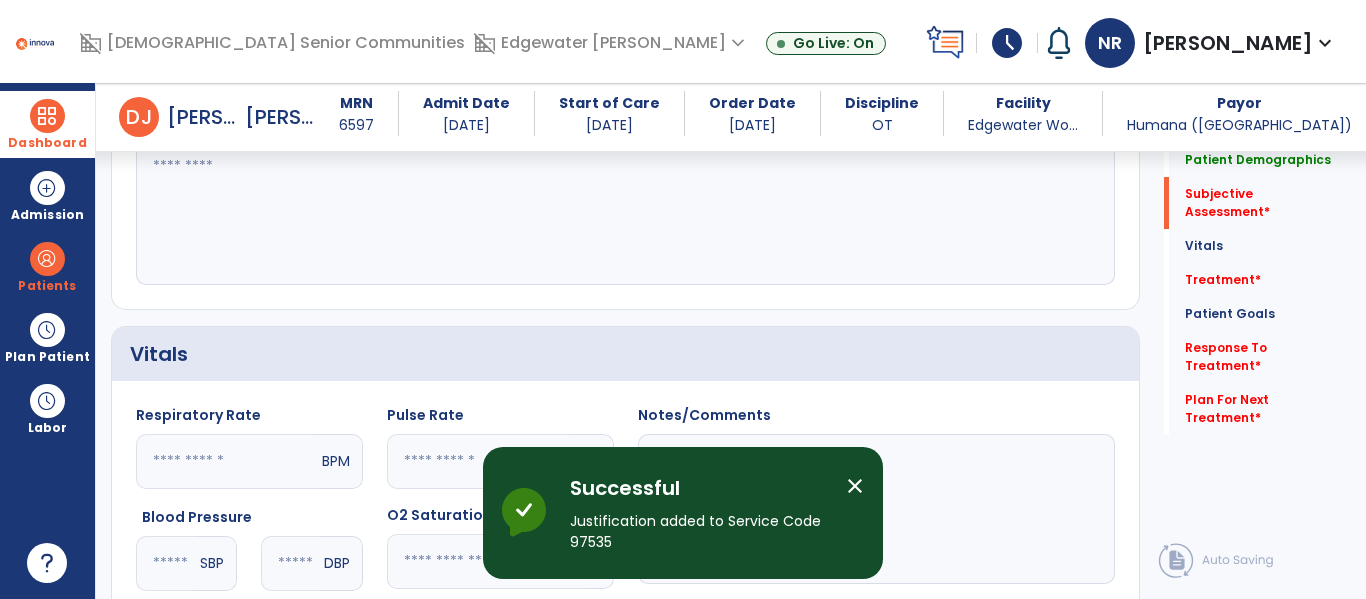 click 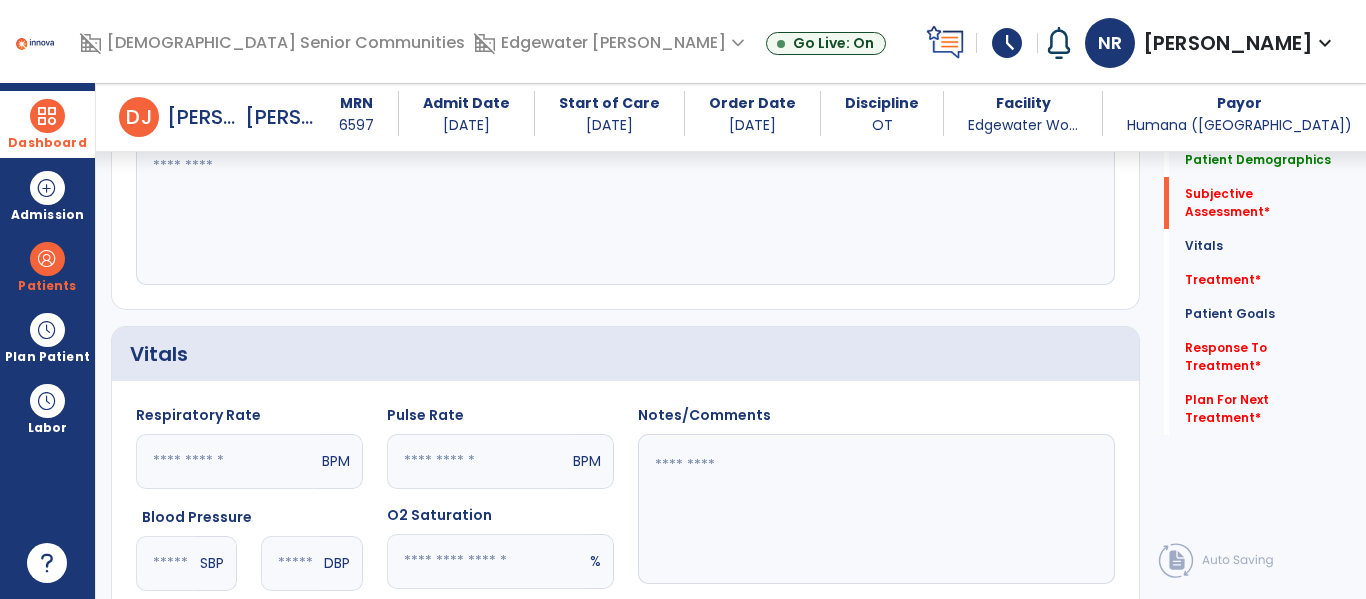 paste on "**********" 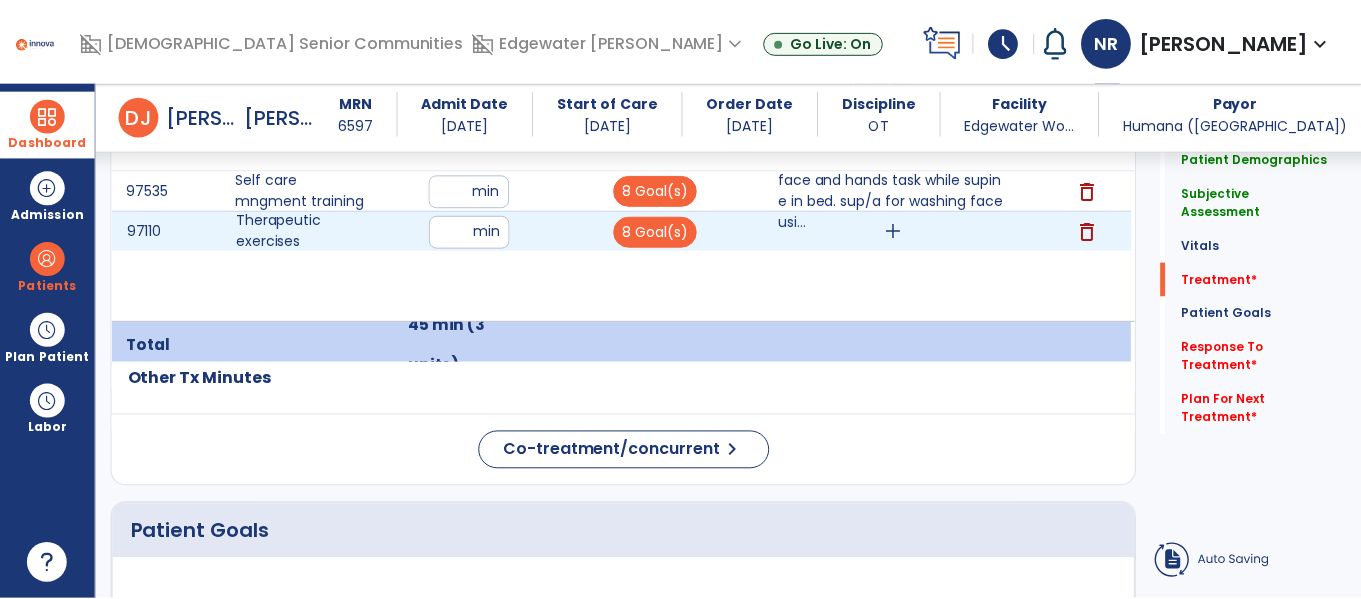 scroll, scrollTop: 1292, scrollLeft: 0, axis: vertical 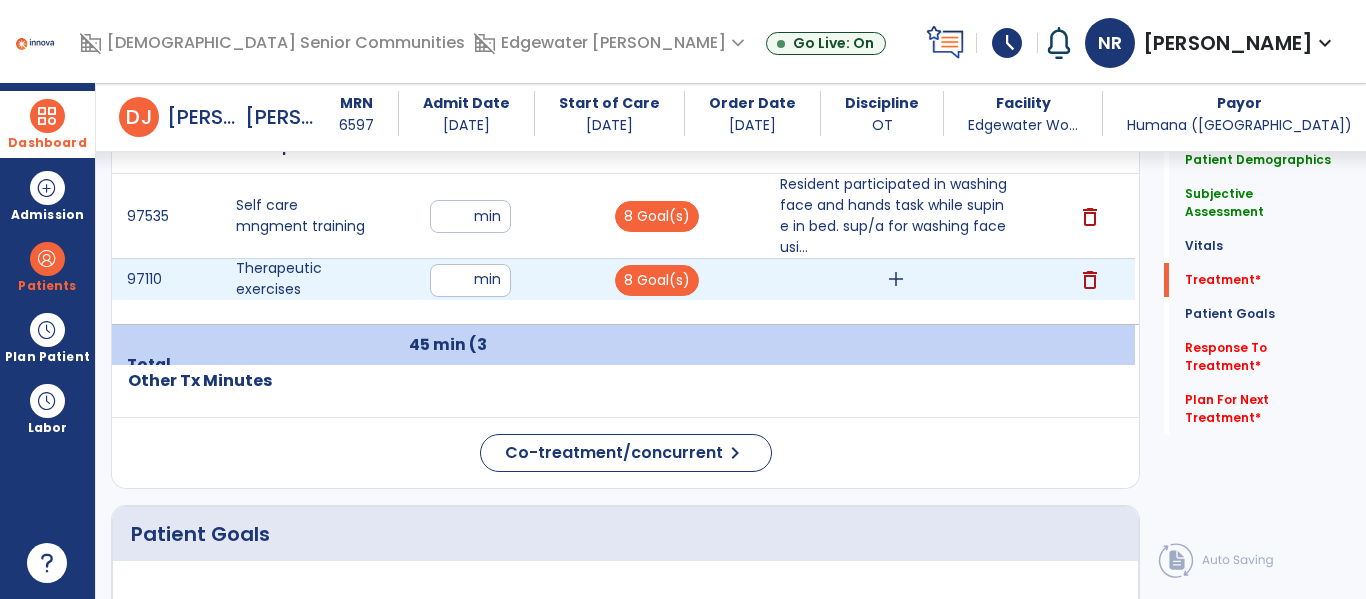 type on "**********" 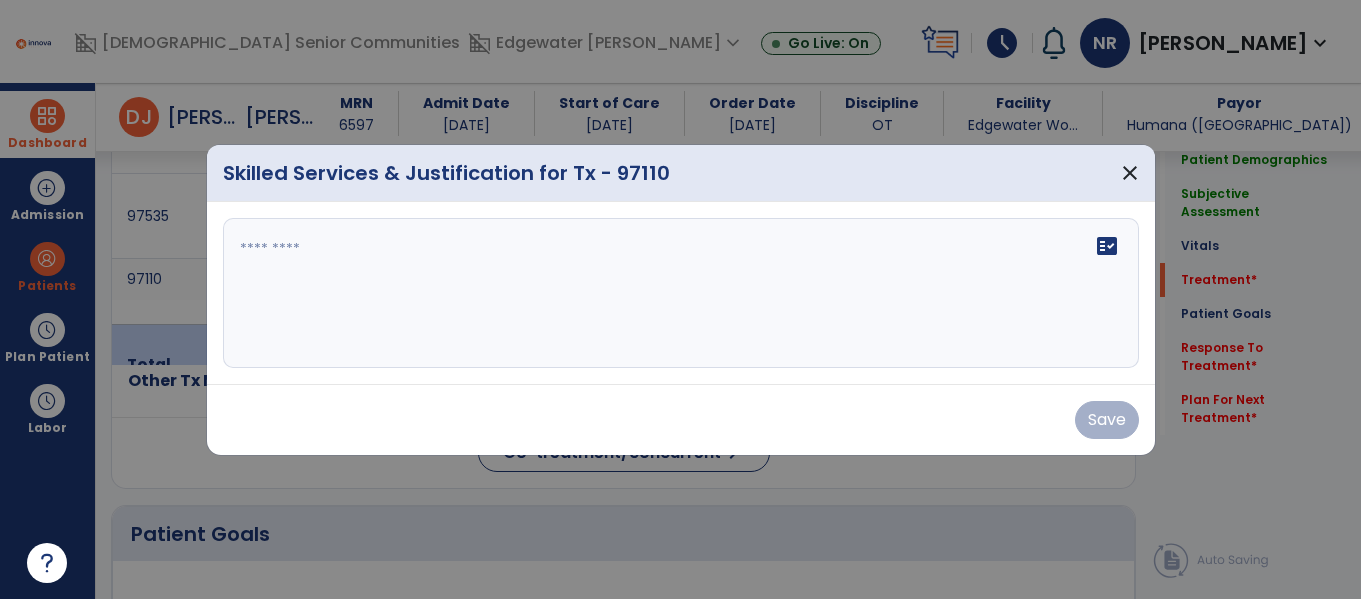 scroll, scrollTop: 1292, scrollLeft: 0, axis: vertical 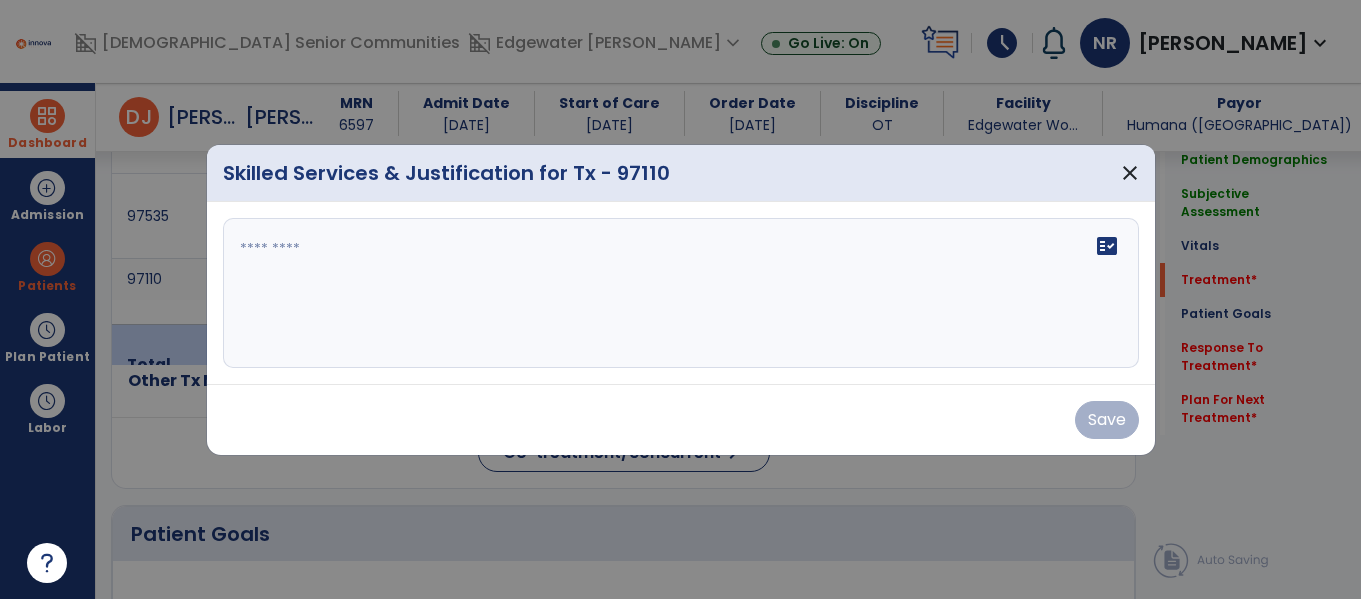 click on "fact_check" at bounding box center [681, 293] 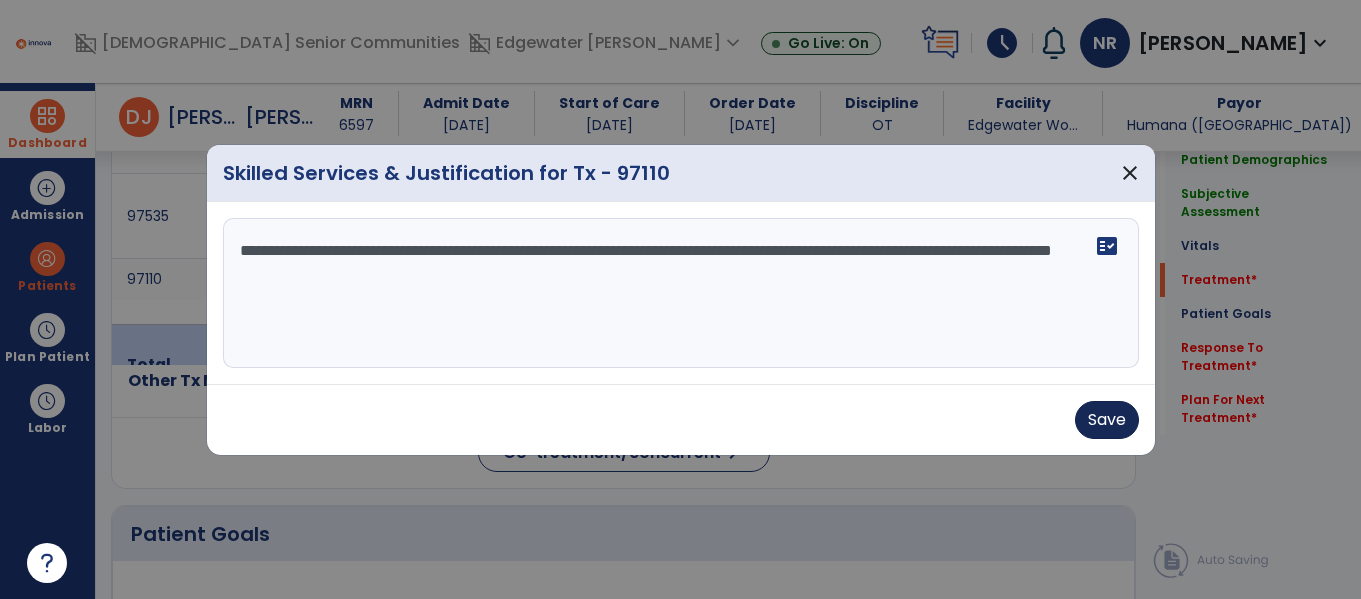 type on "**********" 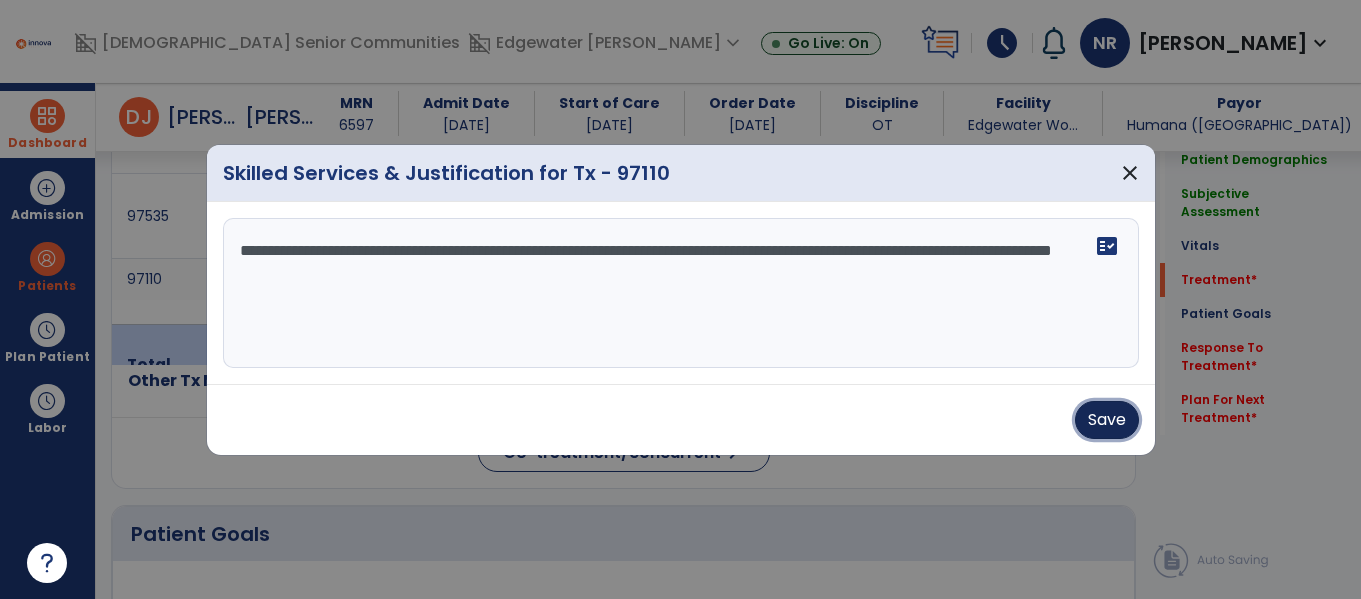 click on "Save" at bounding box center (1107, 420) 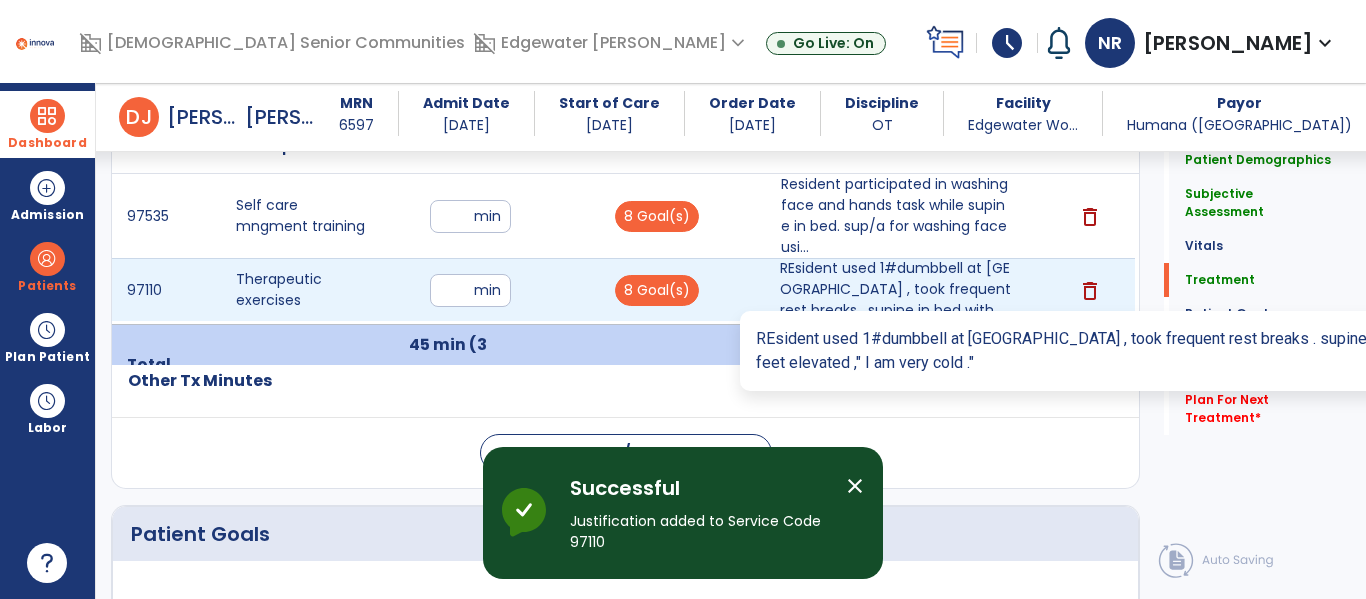 click on "REsident used 1#dumbbell at [GEOGRAPHIC_DATA]  , took frequent rest breaks . supine in bed with ..." at bounding box center (896, 289) 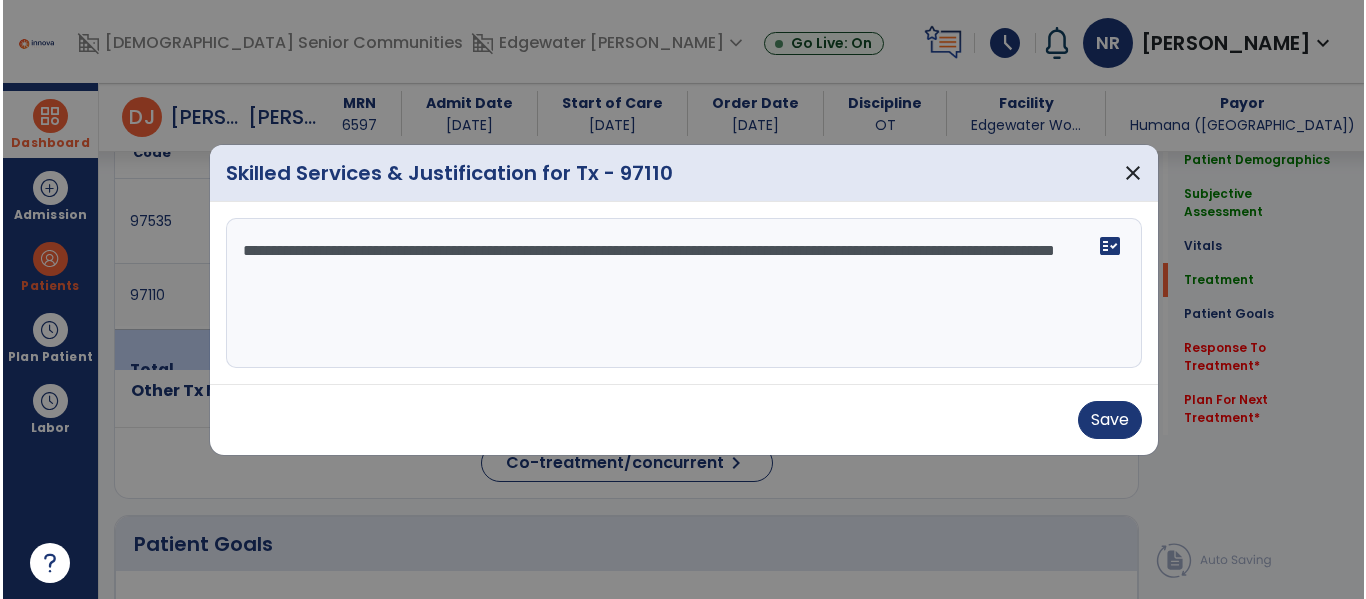 scroll, scrollTop: 1292, scrollLeft: 0, axis: vertical 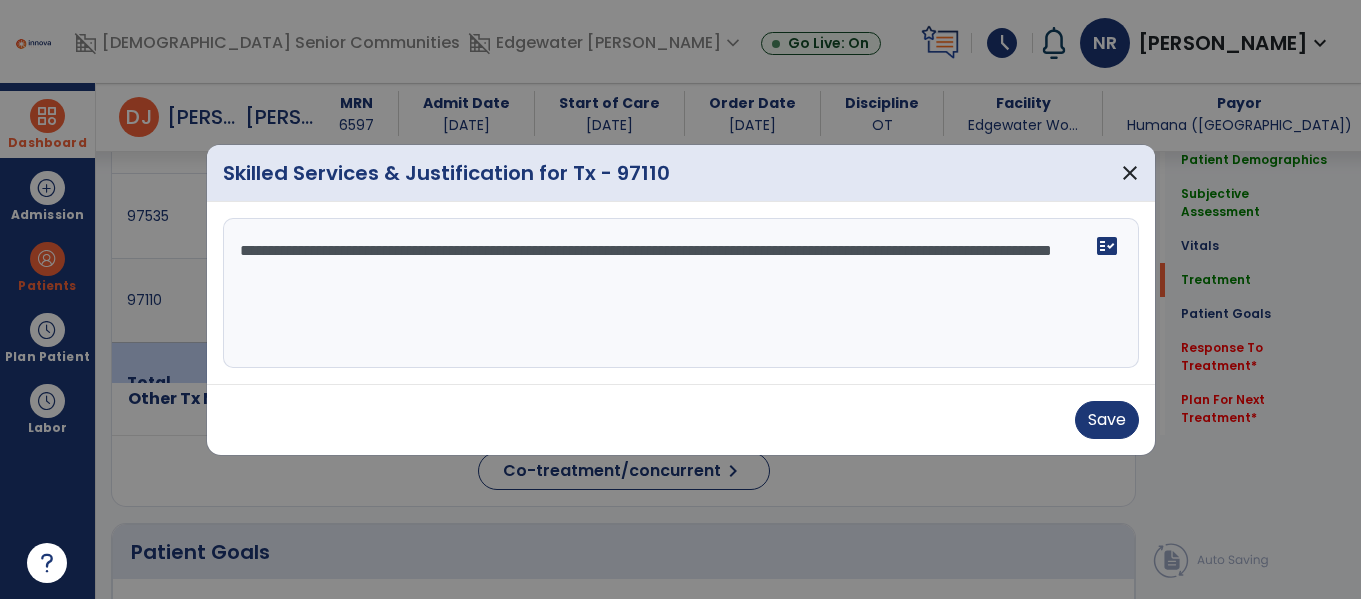 click on "**********" at bounding box center [681, 293] 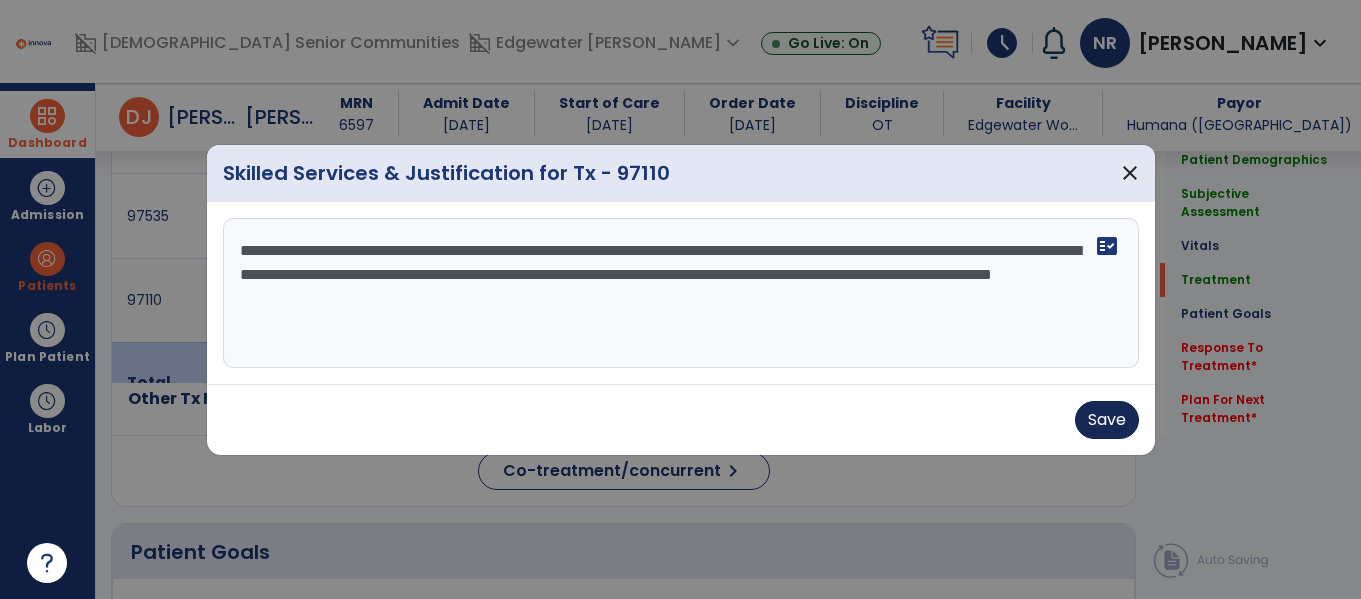 type on "**********" 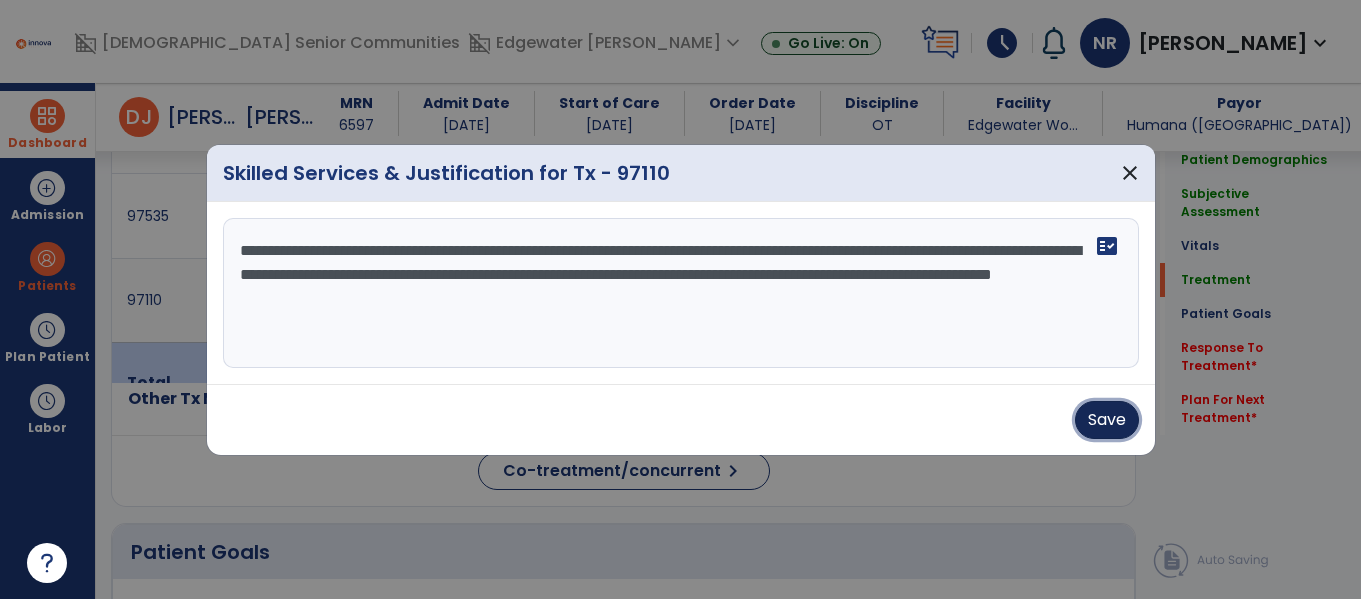 click on "Save" at bounding box center [1107, 420] 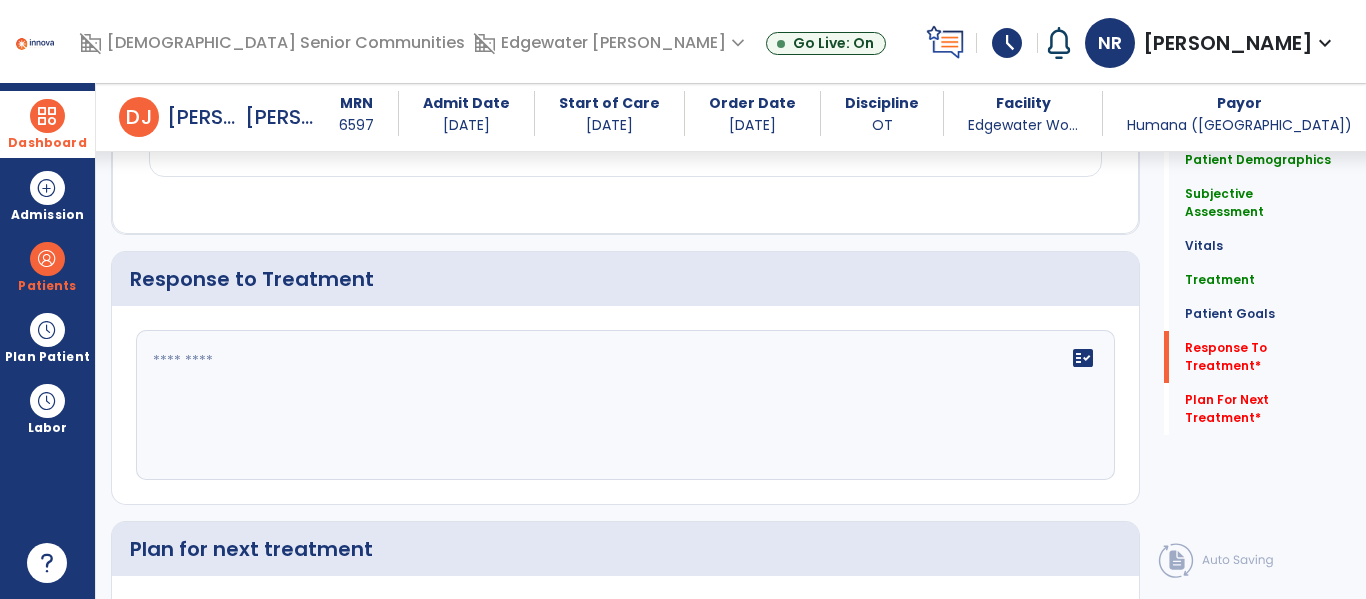 scroll, scrollTop: 2802, scrollLeft: 0, axis: vertical 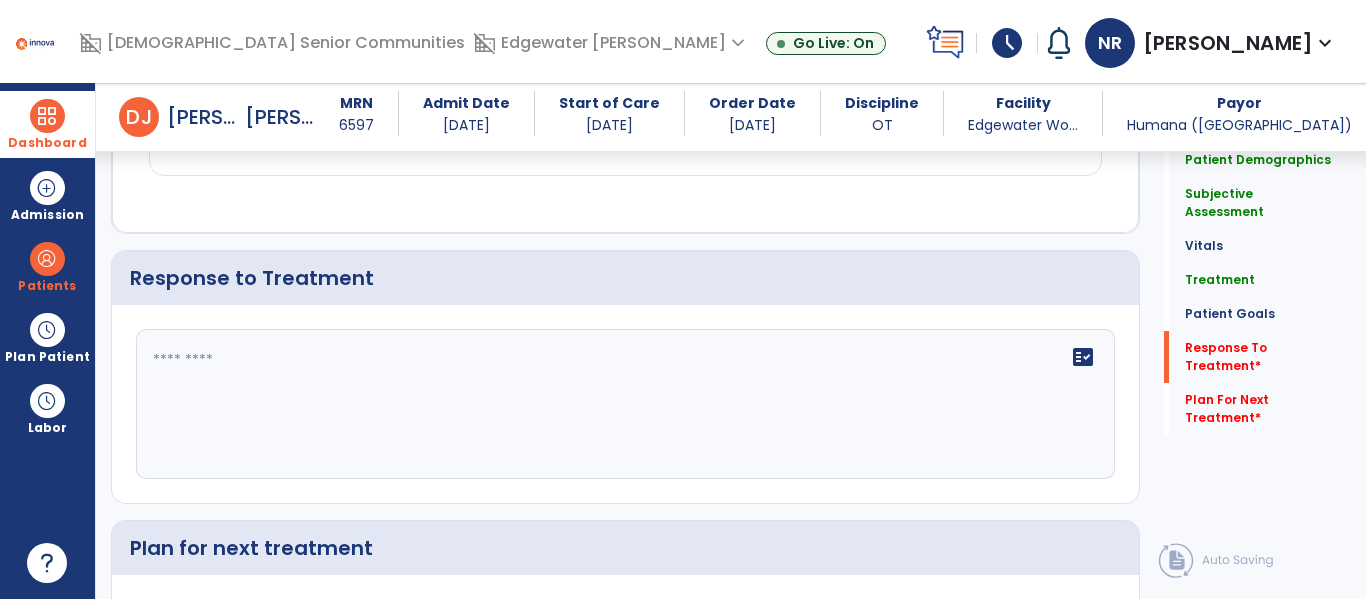 click on "fact_check" 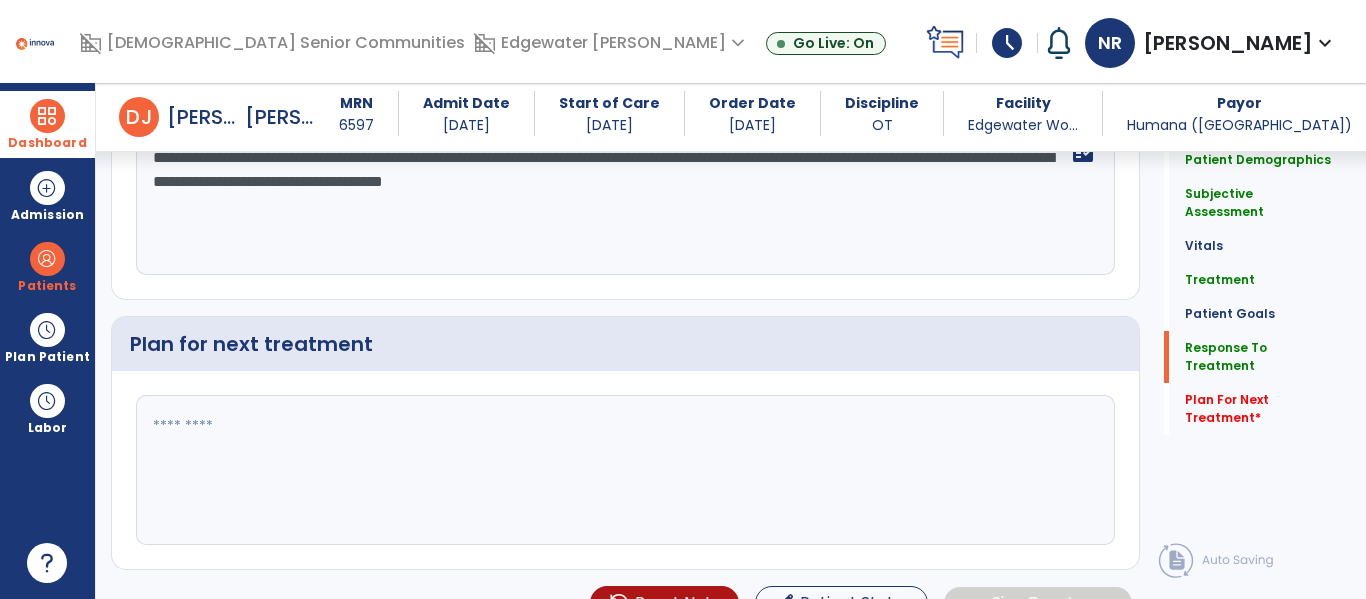 scroll, scrollTop: 3043, scrollLeft: 0, axis: vertical 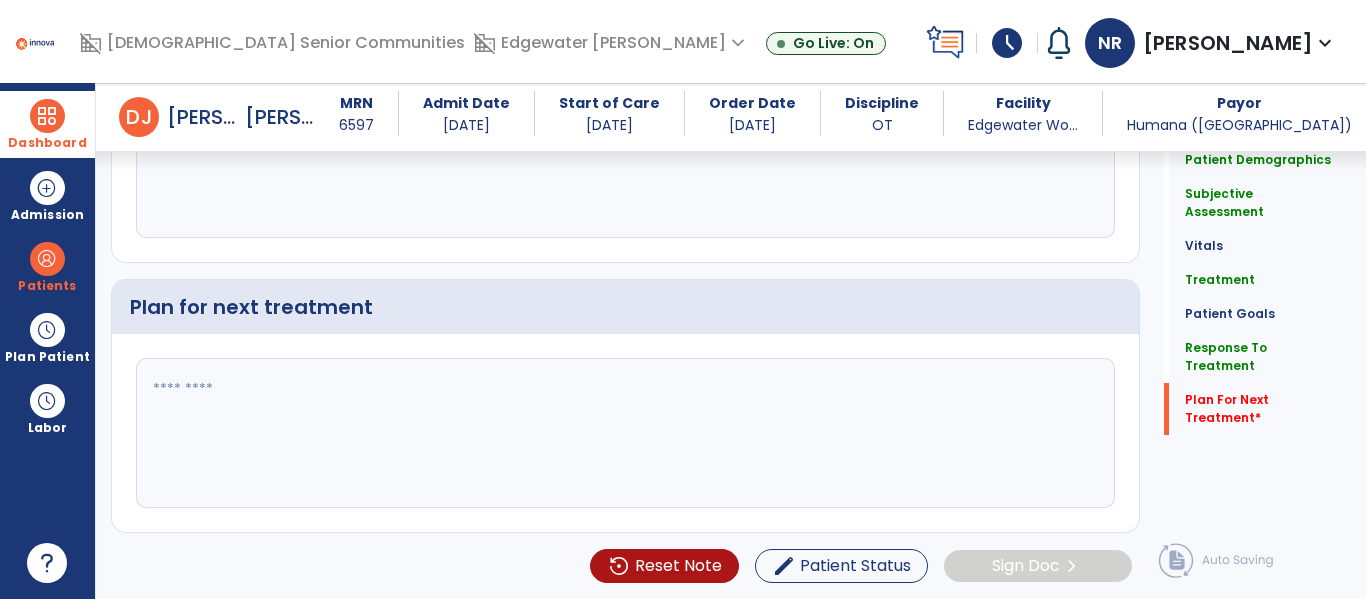 type on "**********" 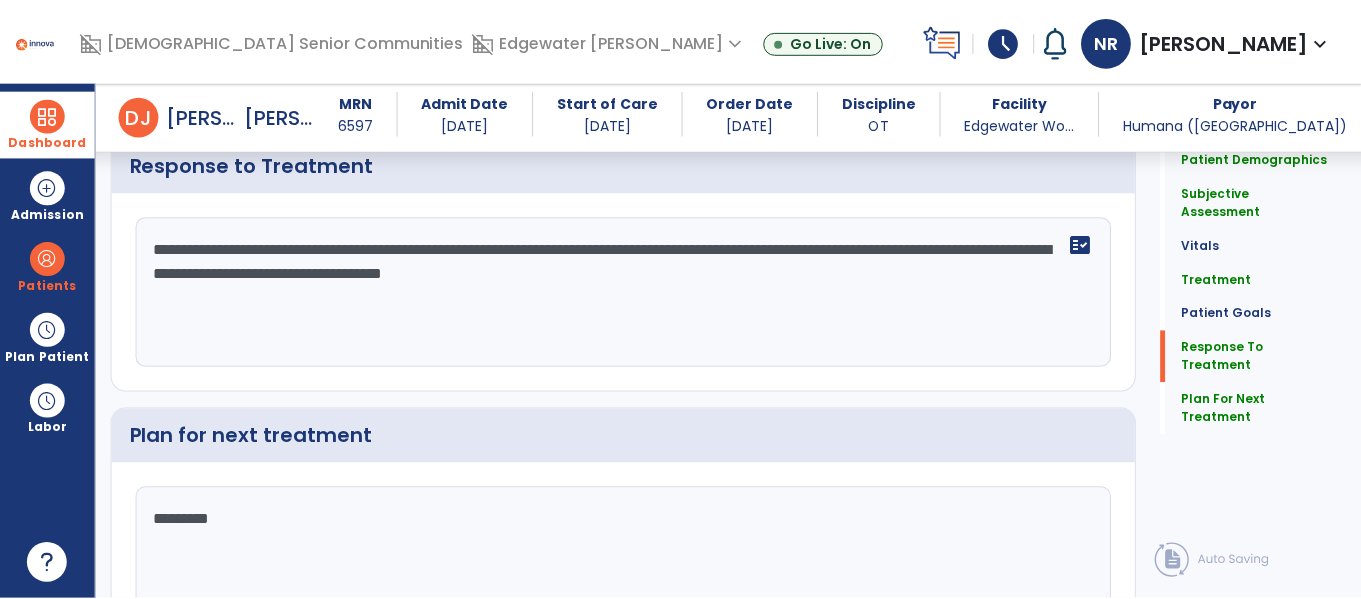 scroll, scrollTop: 3043, scrollLeft: 0, axis: vertical 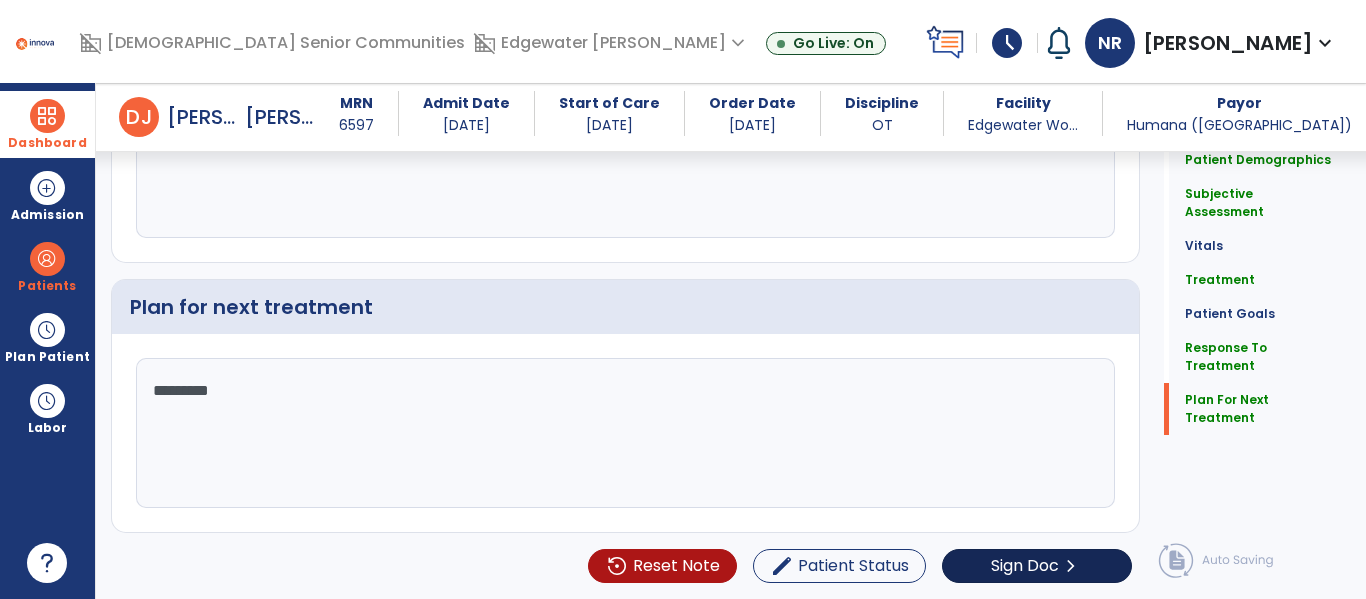 type on "********" 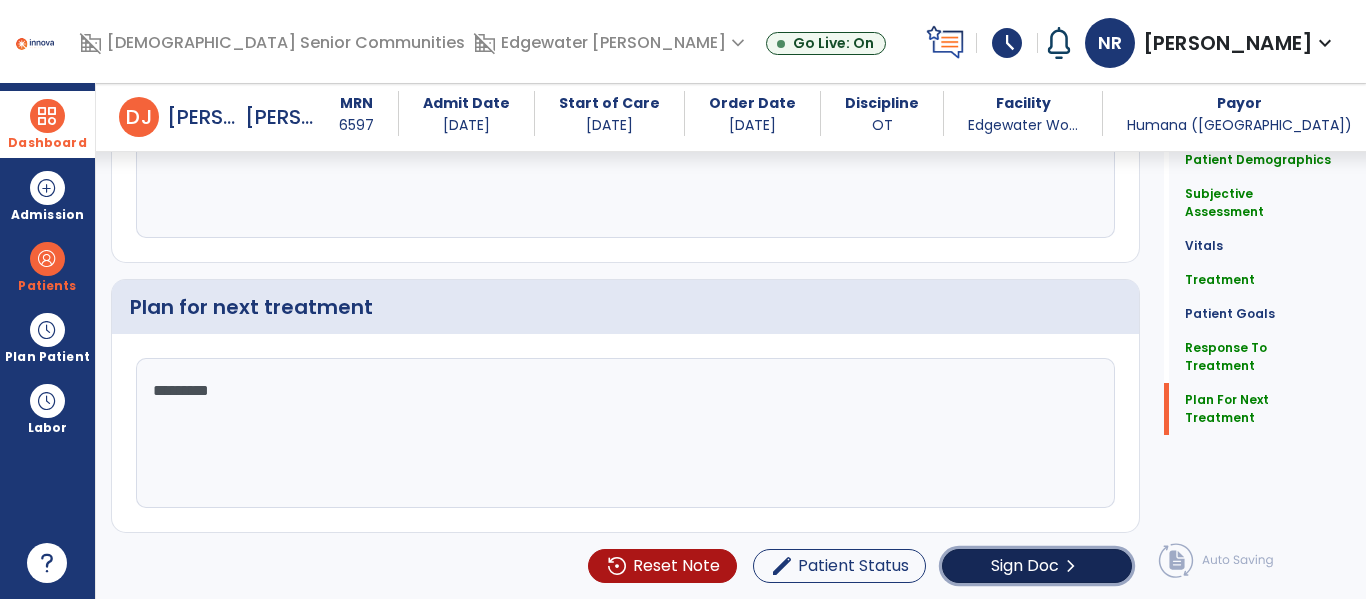 click on "Sign Doc" 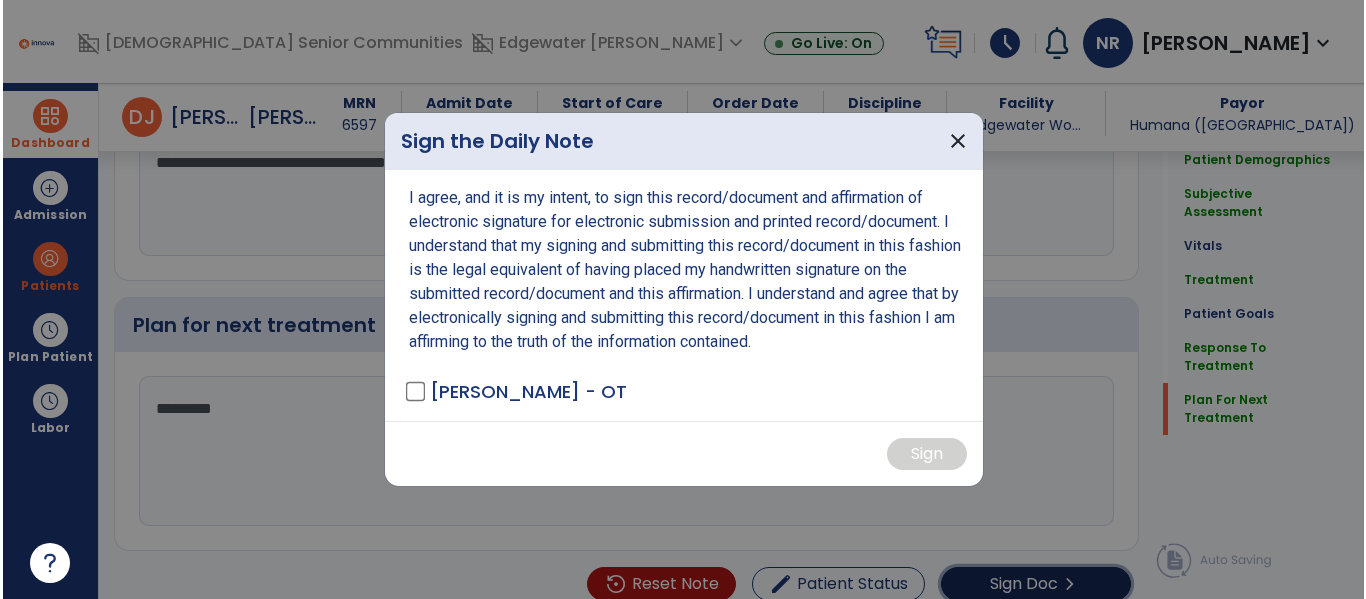scroll, scrollTop: 3061, scrollLeft: 0, axis: vertical 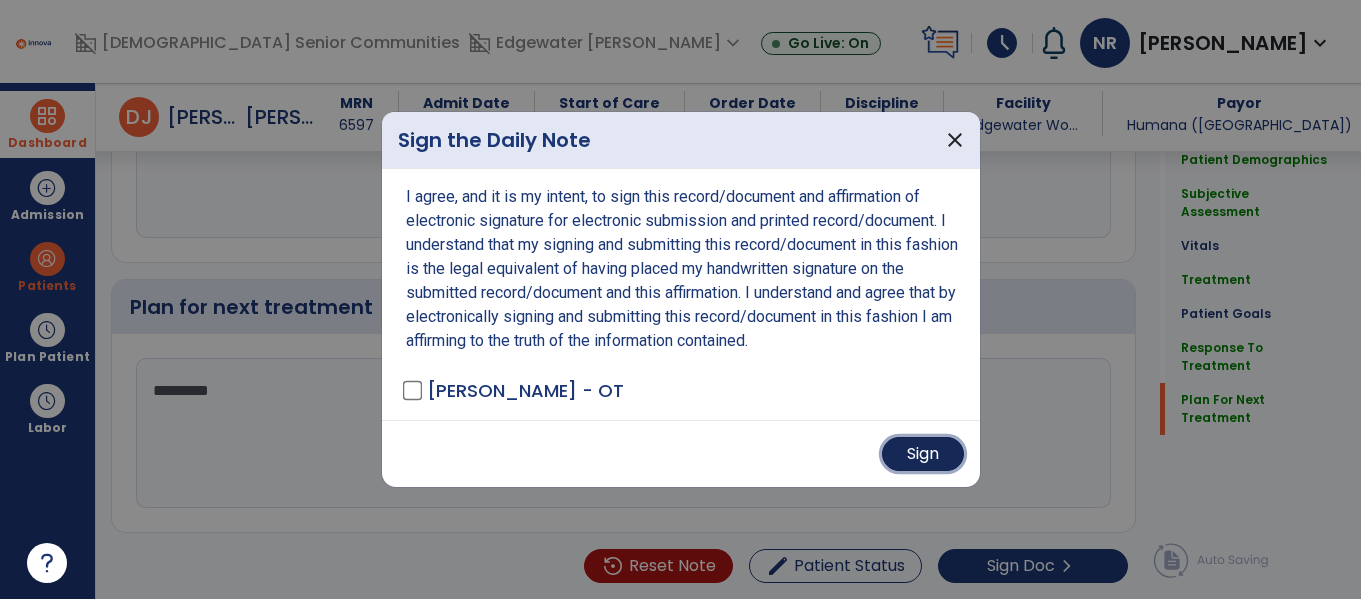 click on "Sign" at bounding box center (923, 454) 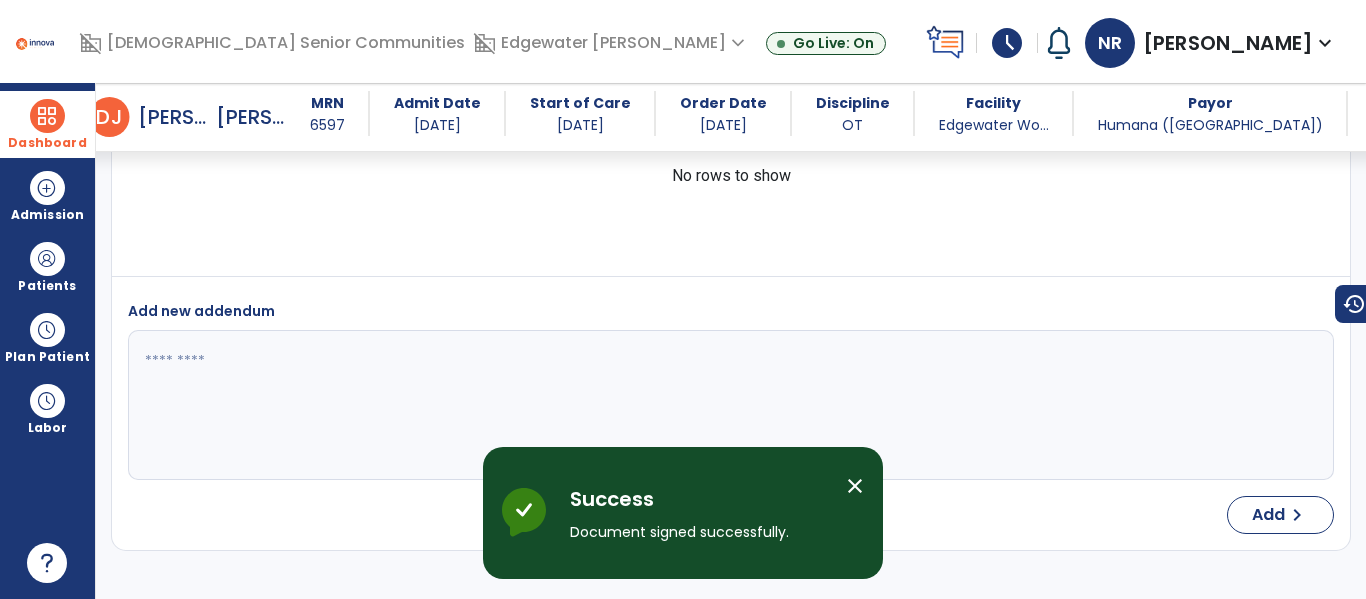 click at bounding box center [47, 116] 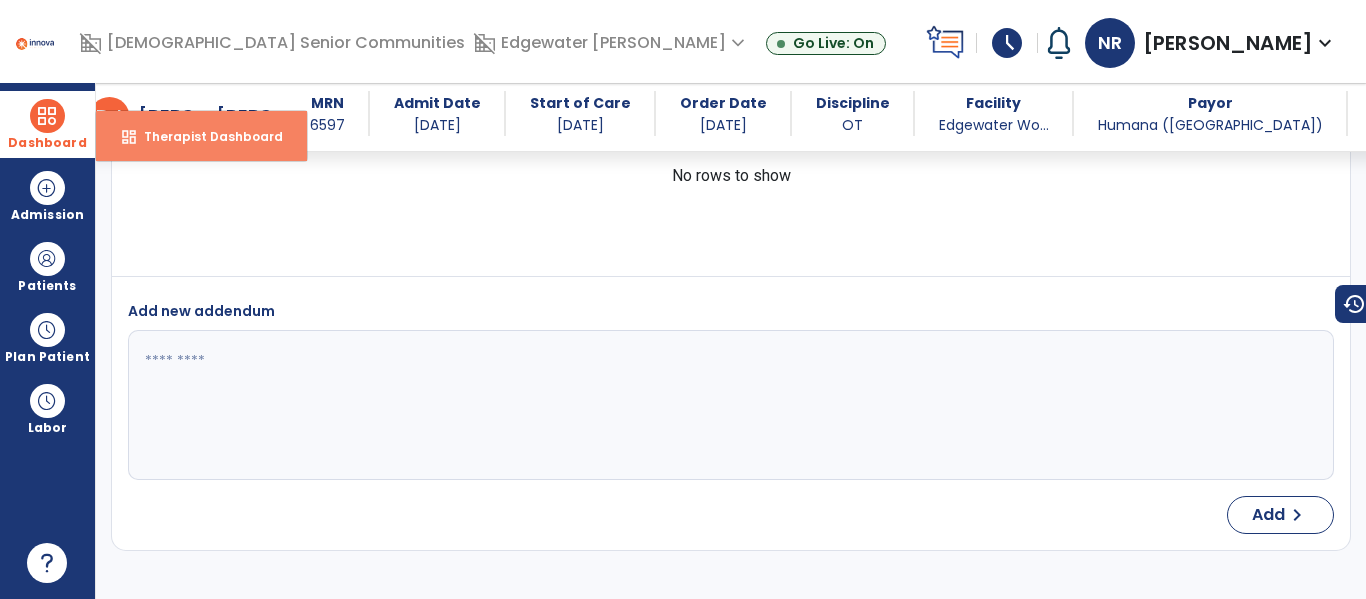 click on "Therapist Dashboard" at bounding box center (205, 136) 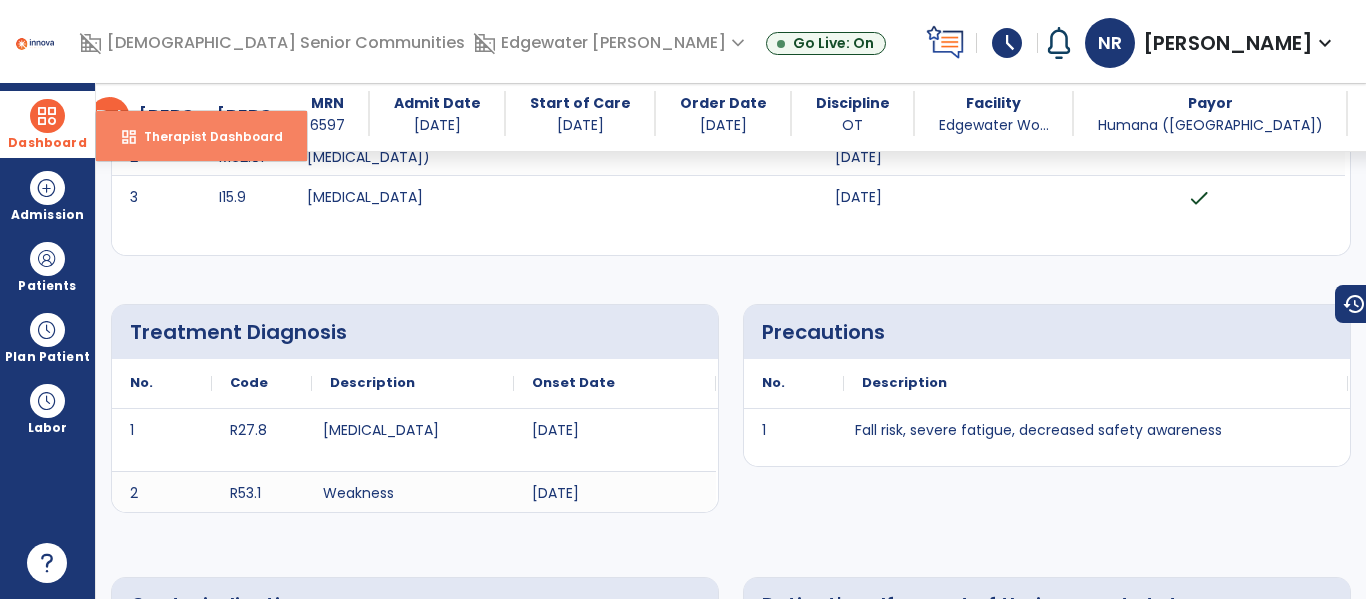 select on "****" 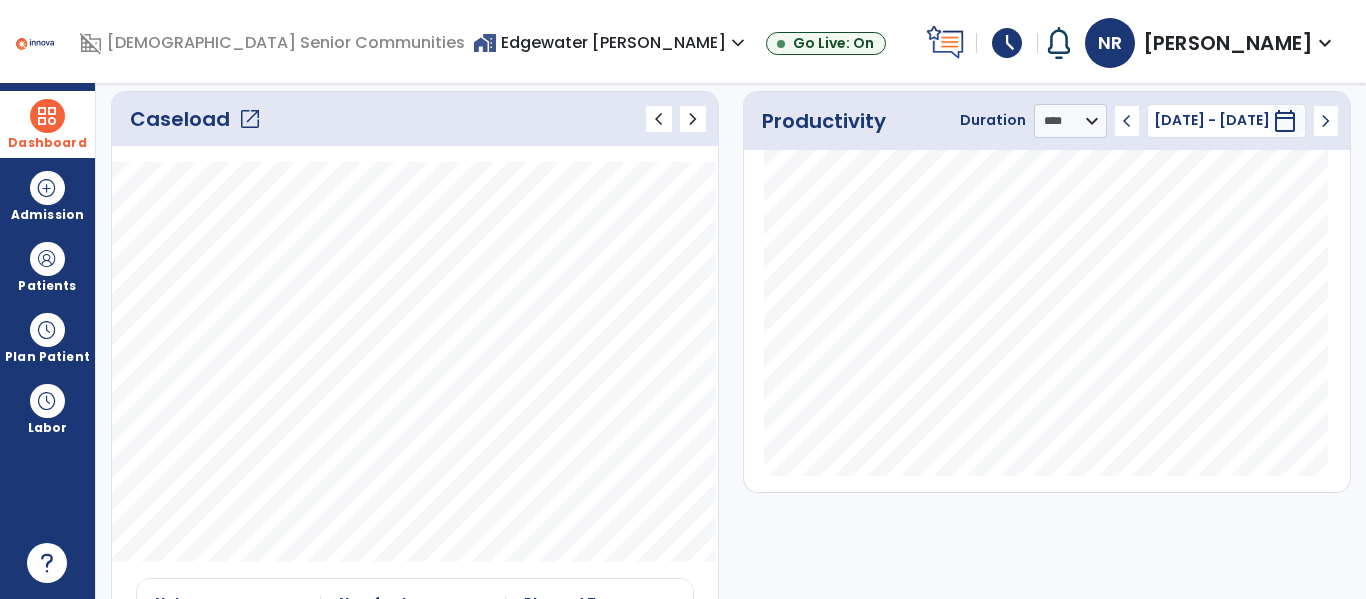 click on "open_in_new" 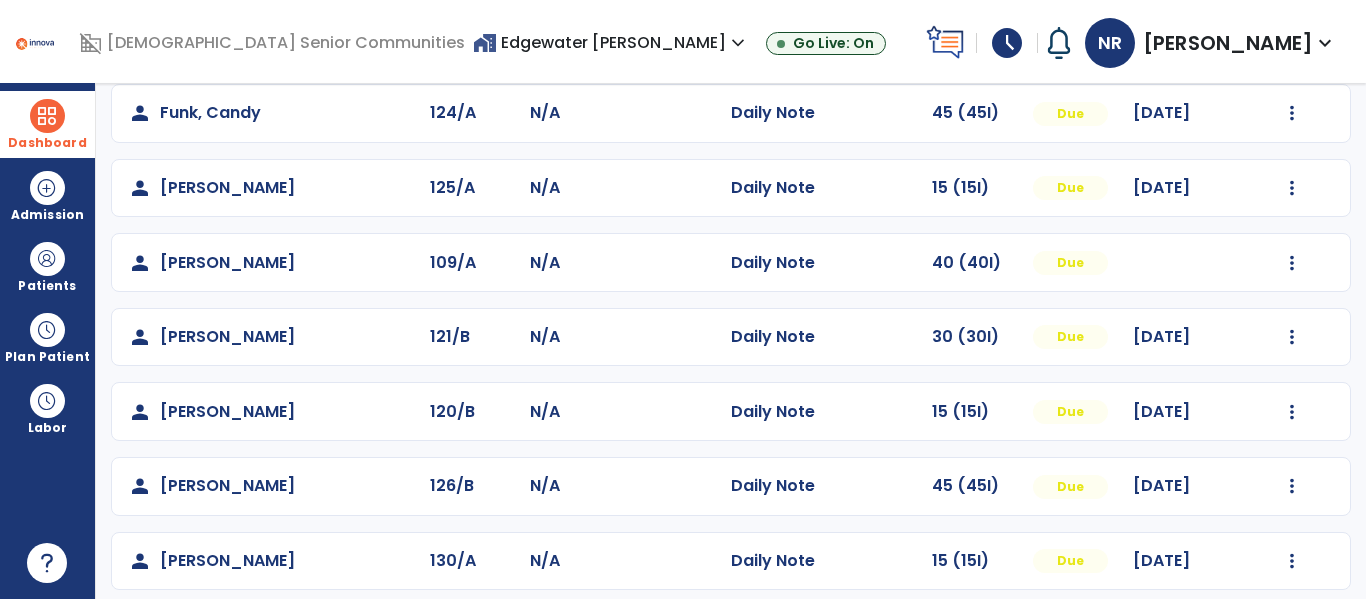 scroll, scrollTop: 637, scrollLeft: 0, axis: vertical 